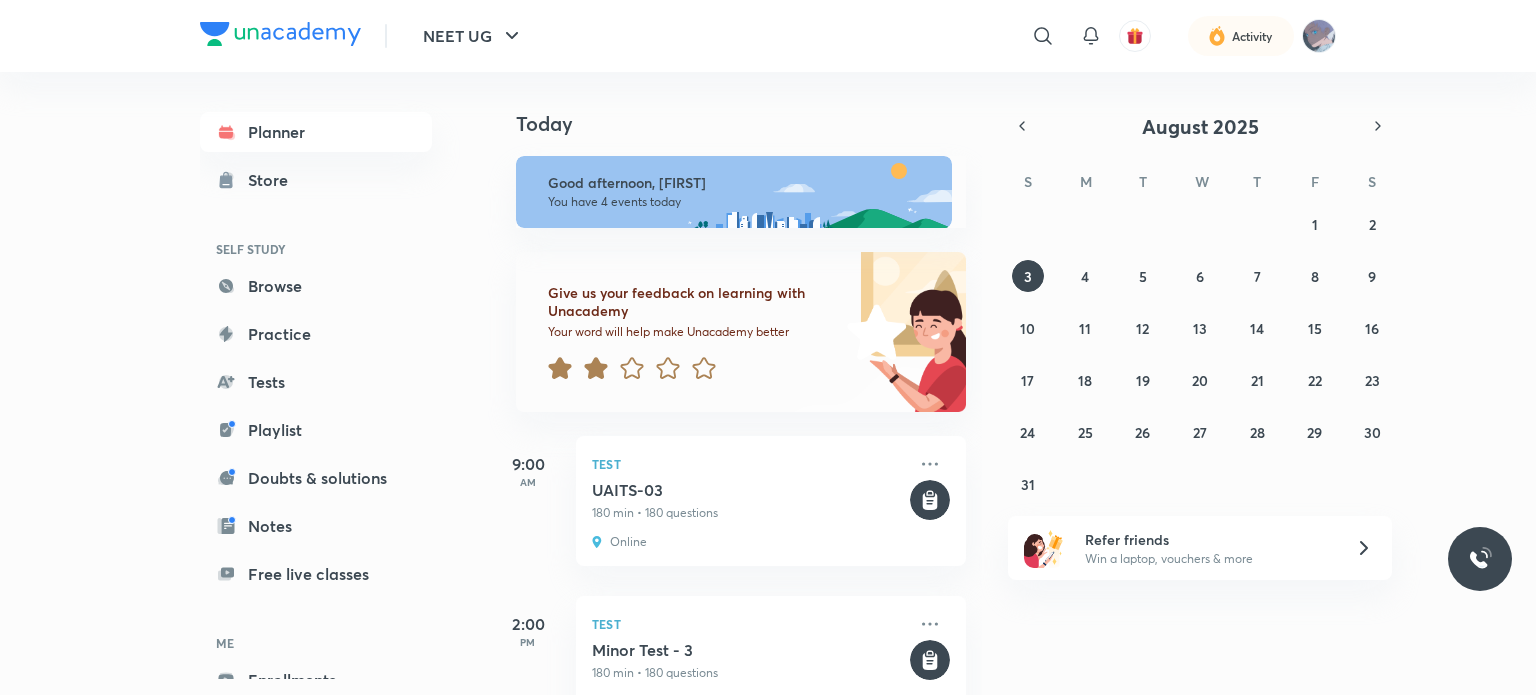 scroll, scrollTop: 0, scrollLeft: 0, axis: both 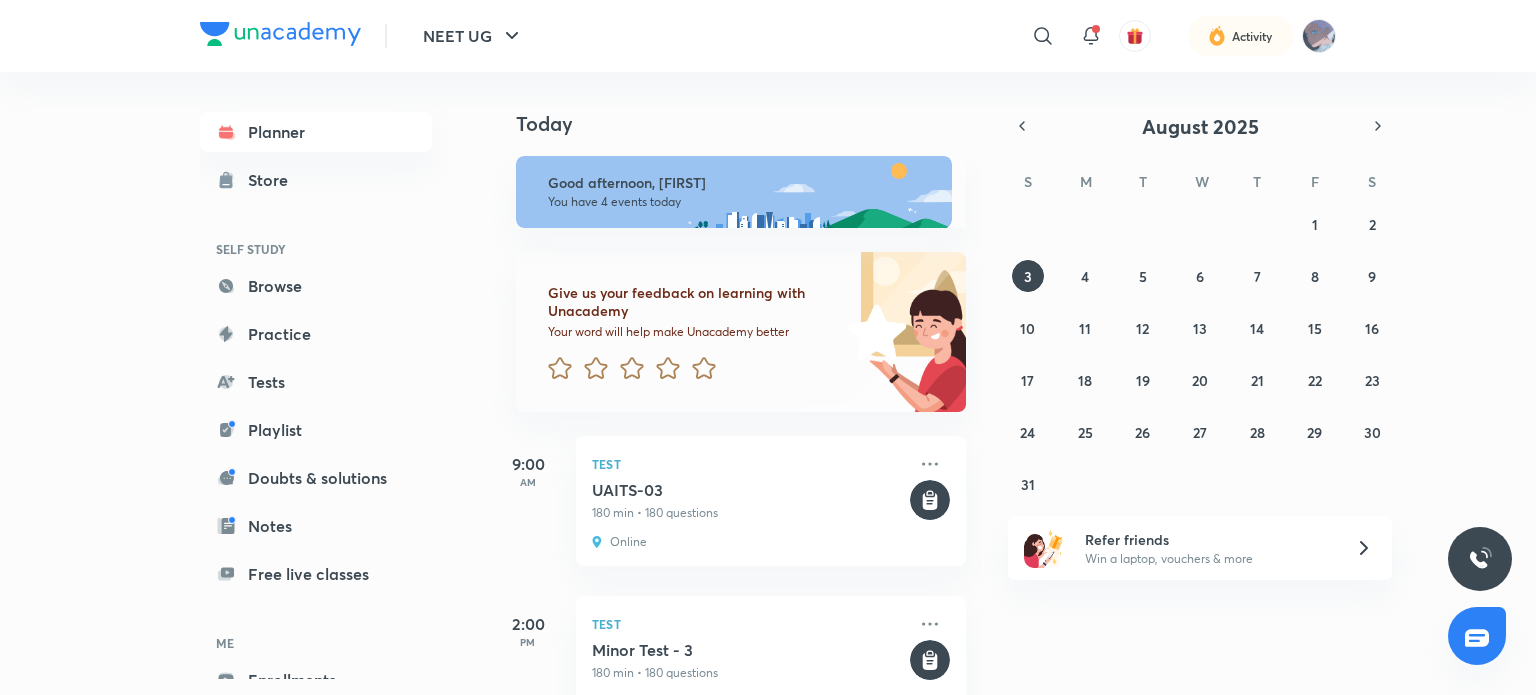 click at bounding box center [280, 34] 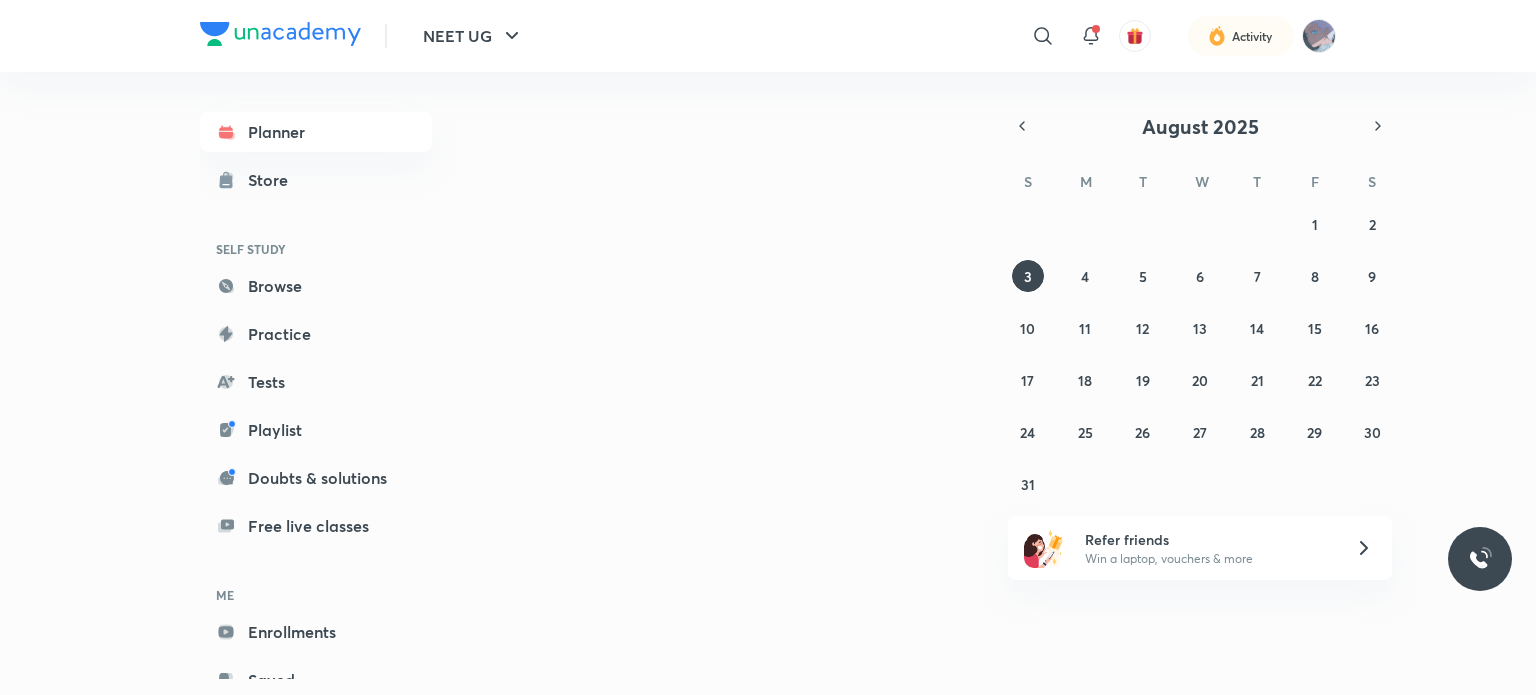 scroll, scrollTop: 0, scrollLeft: 0, axis: both 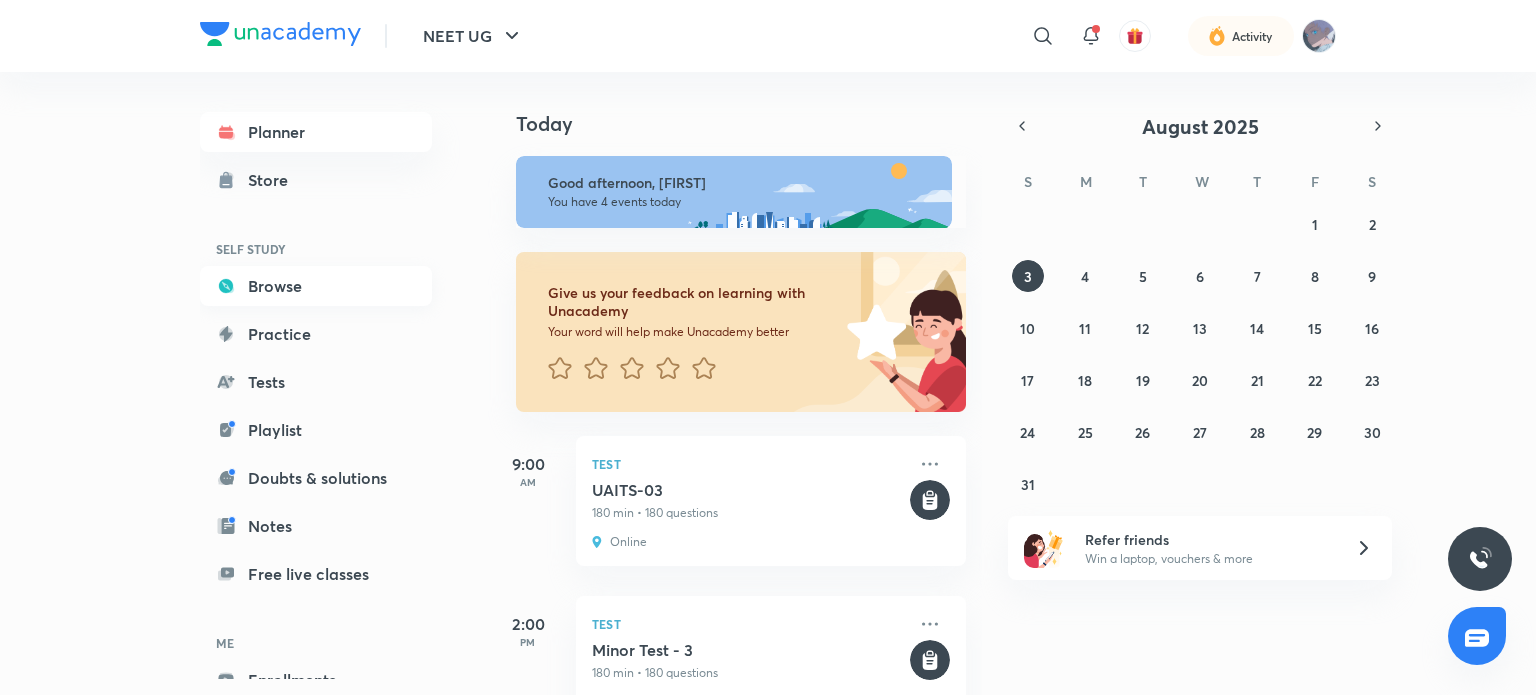 click on "Browse" at bounding box center (316, 286) 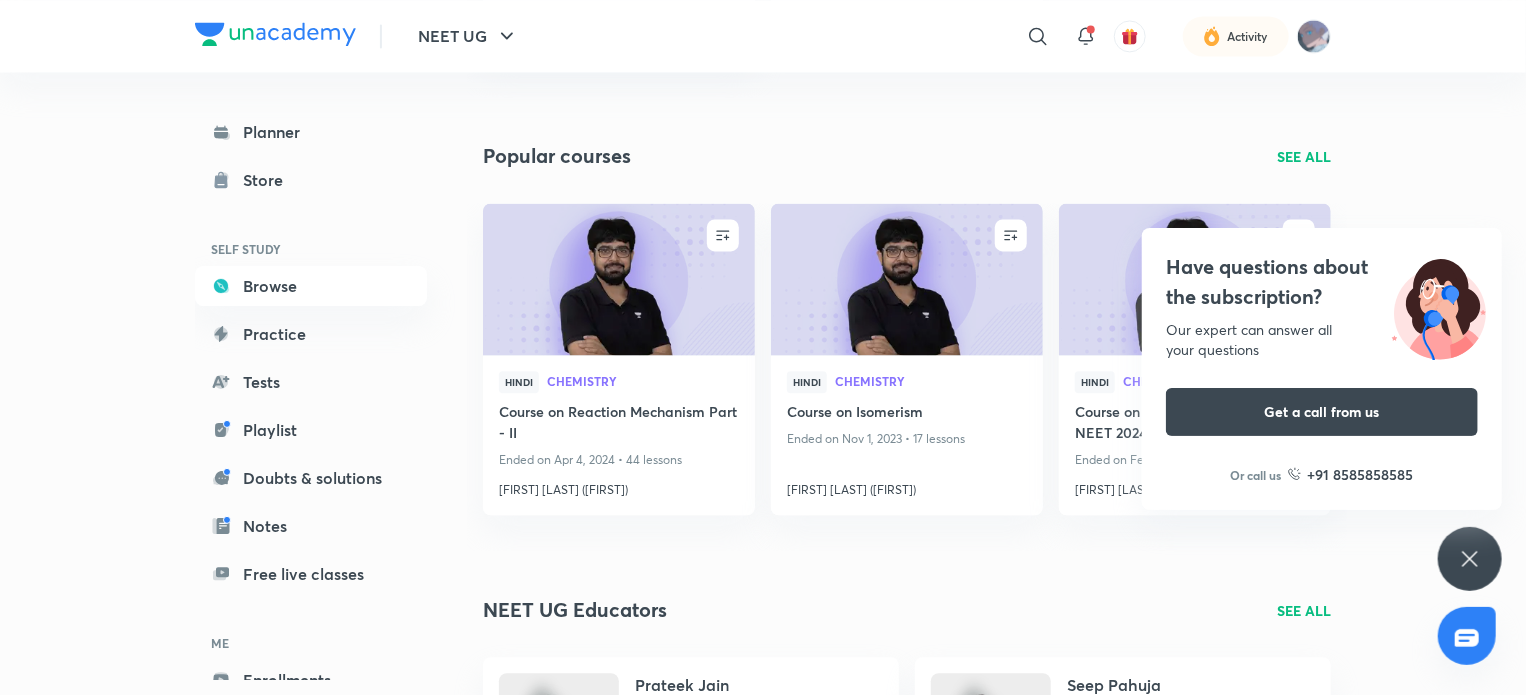 scroll, scrollTop: 2104, scrollLeft: 0, axis: vertical 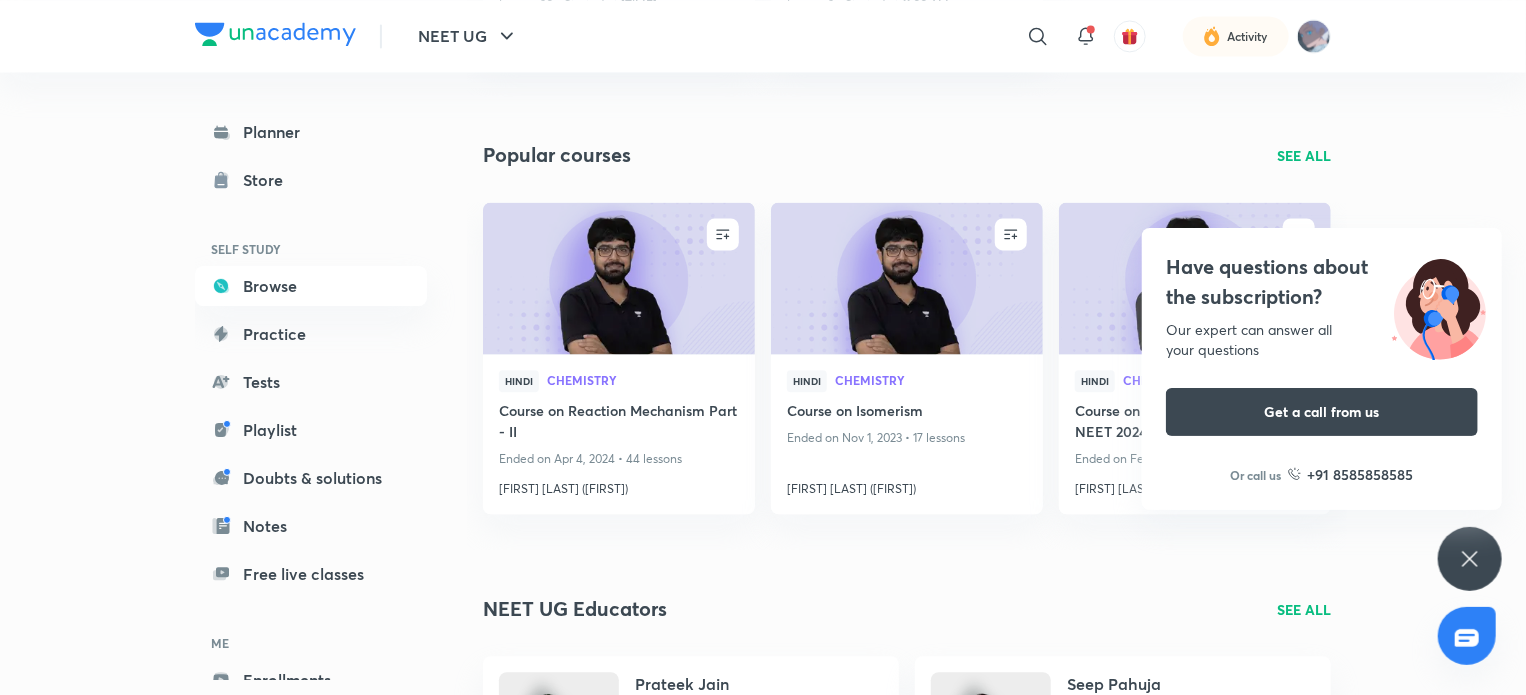 click 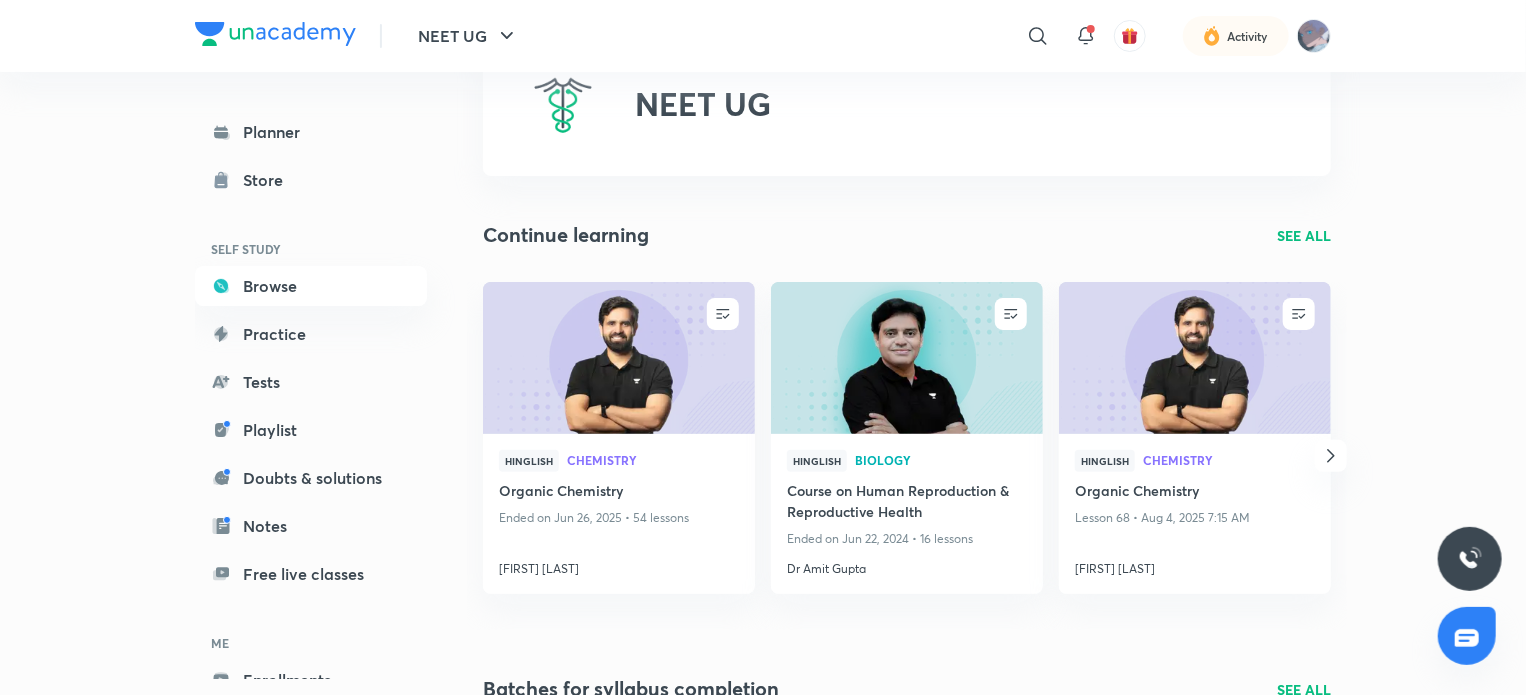 scroll, scrollTop: 0, scrollLeft: 0, axis: both 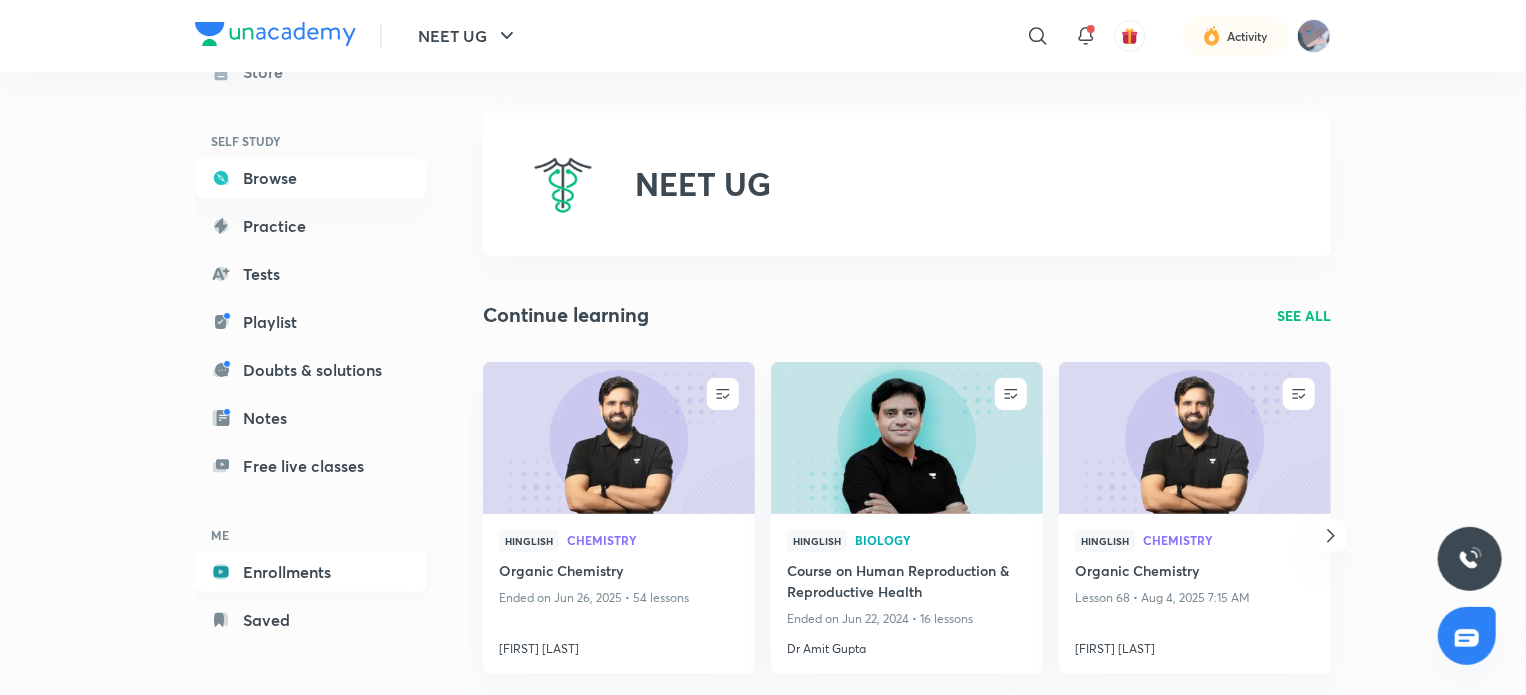 click on "Enrollments" at bounding box center (311, 572) 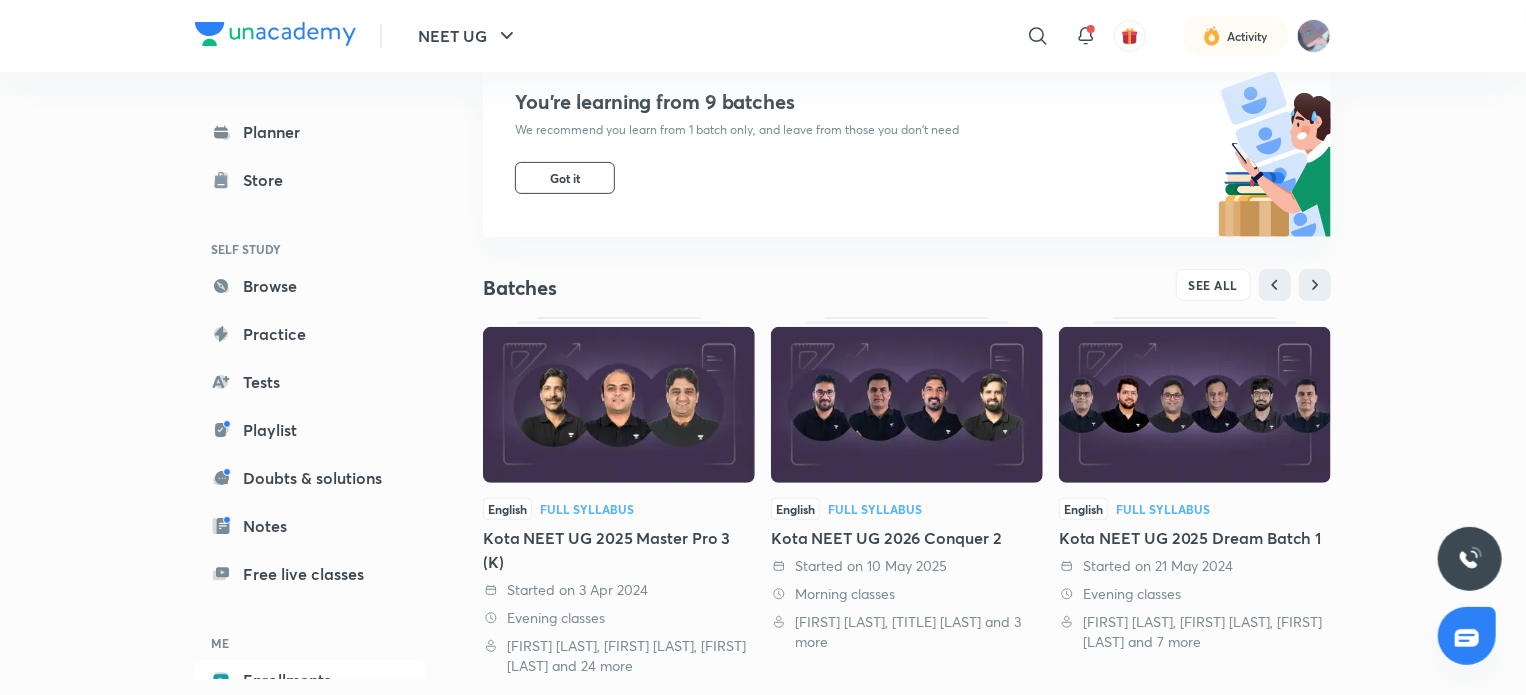 scroll, scrollTop: 0, scrollLeft: 0, axis: both 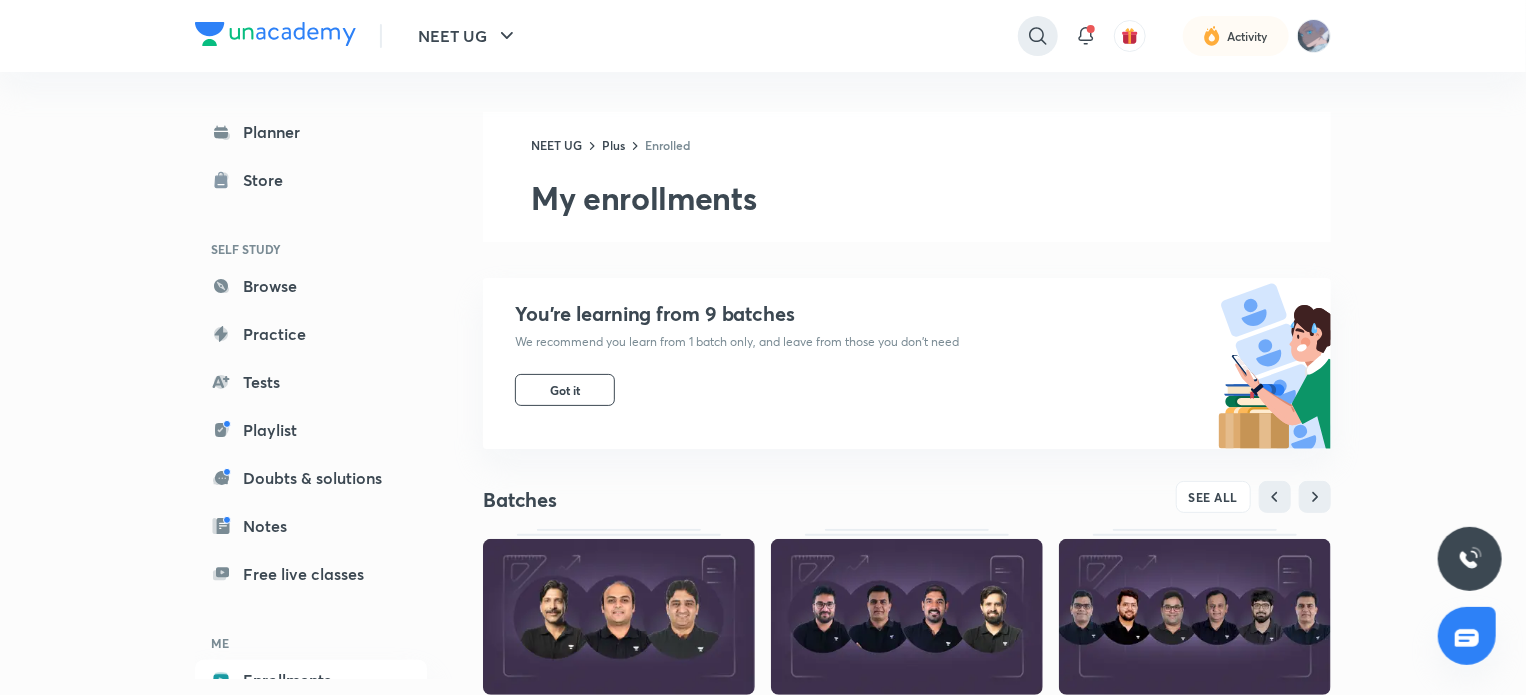 click at bounding box center (1038, 36) 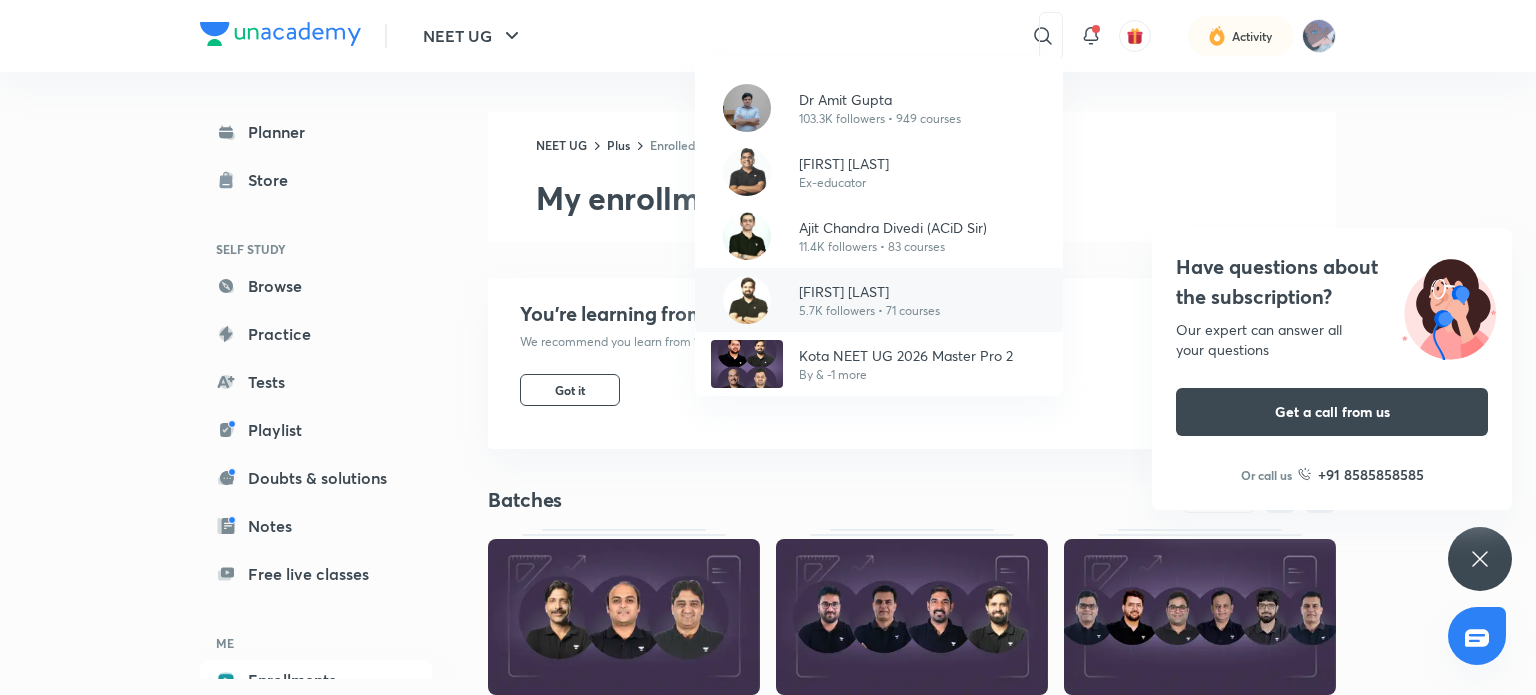 click on "[FIRST] [LAST]" at bounding box center (869, 291) 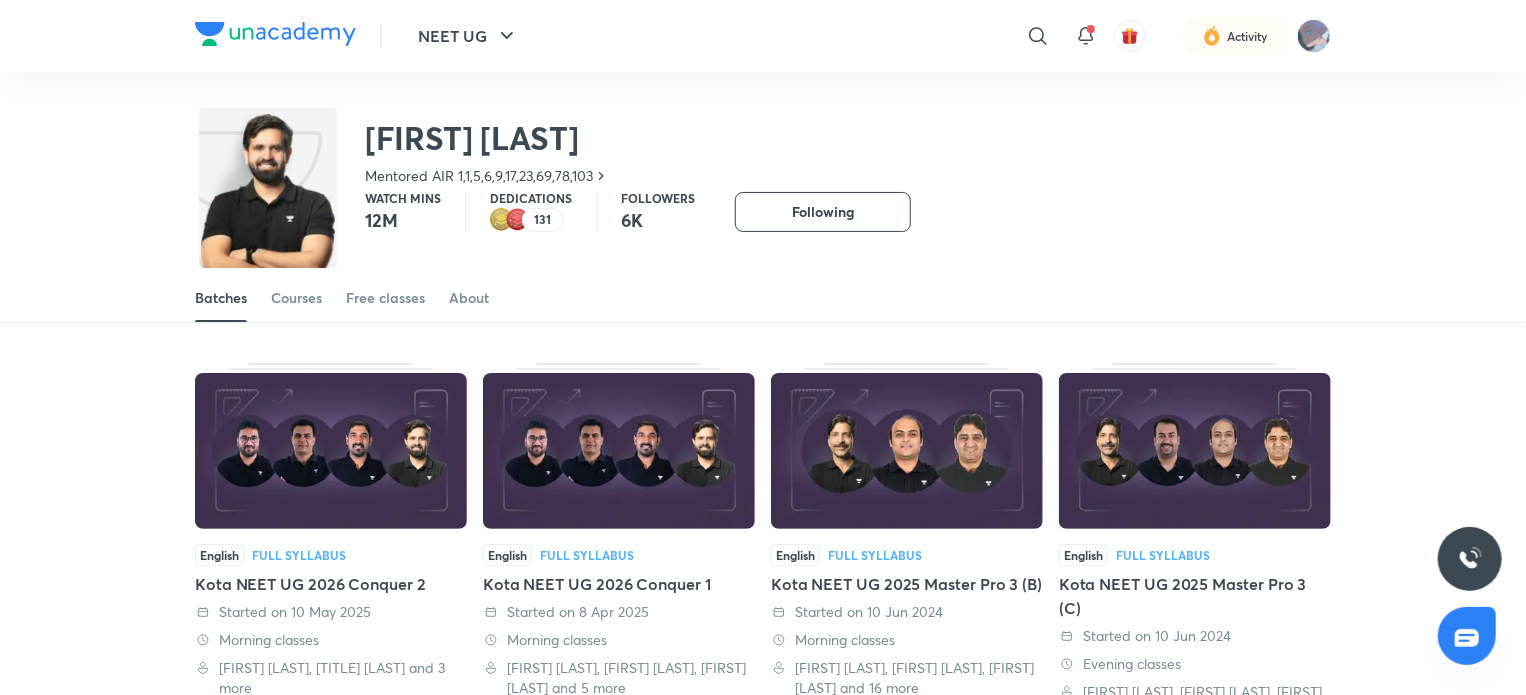 scroll, scrollTop: 0, scrollLeft: 0, axis: both 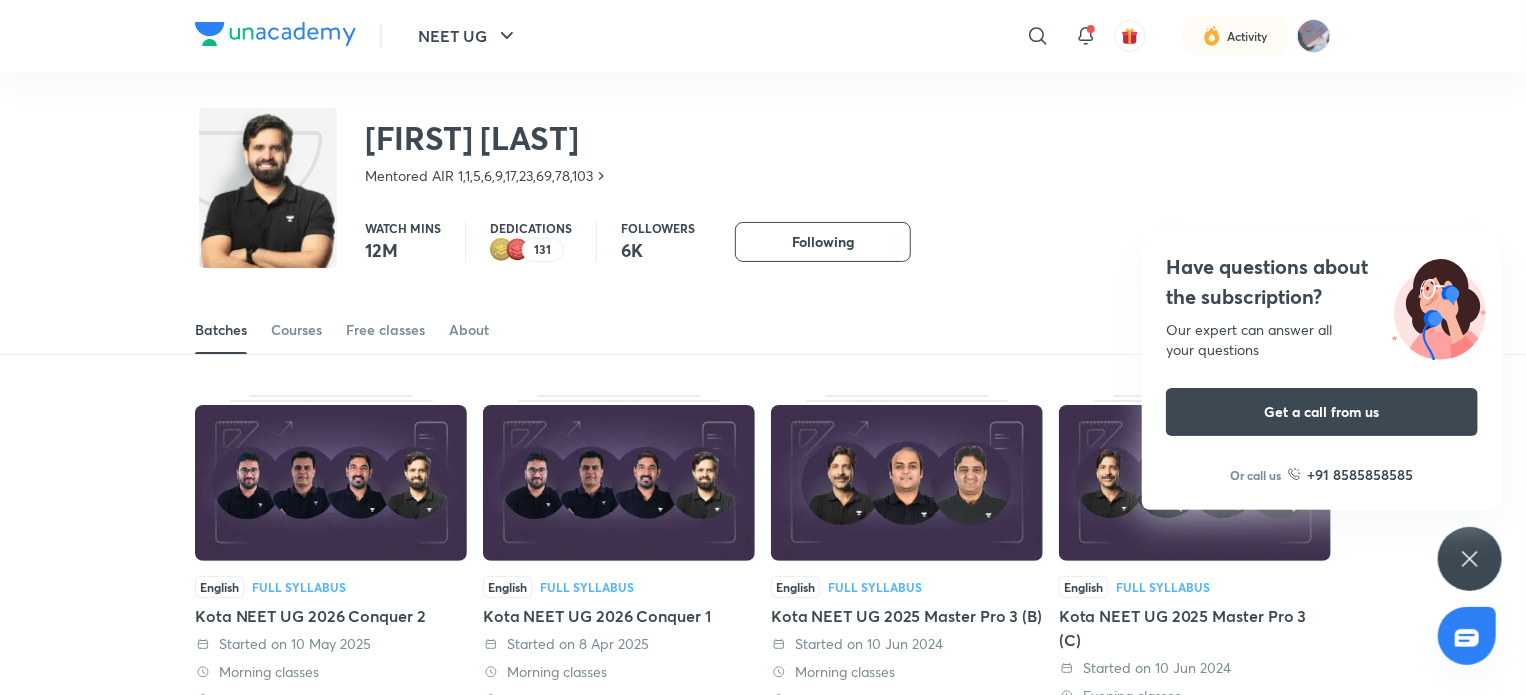 click 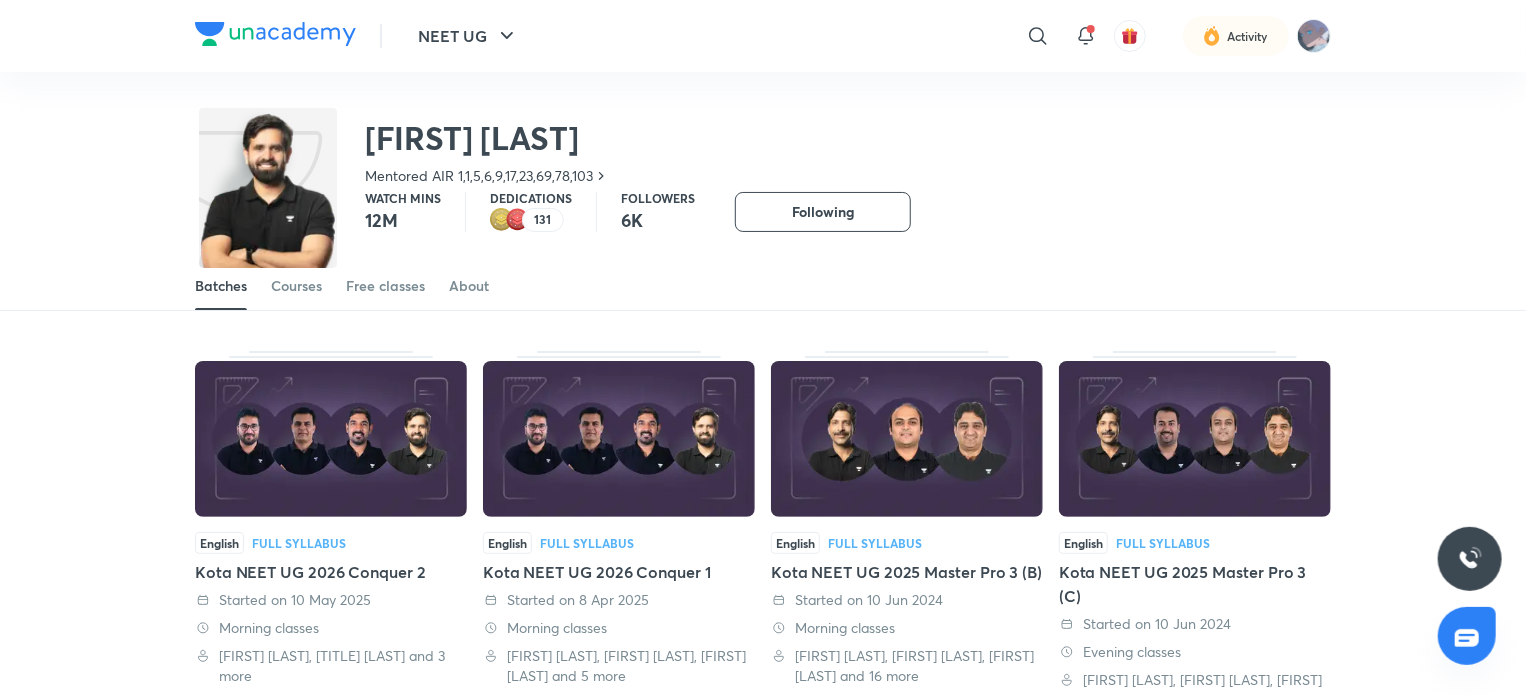 scroll, scrollTop: 44, scrollLeft: 0, axis: vertical 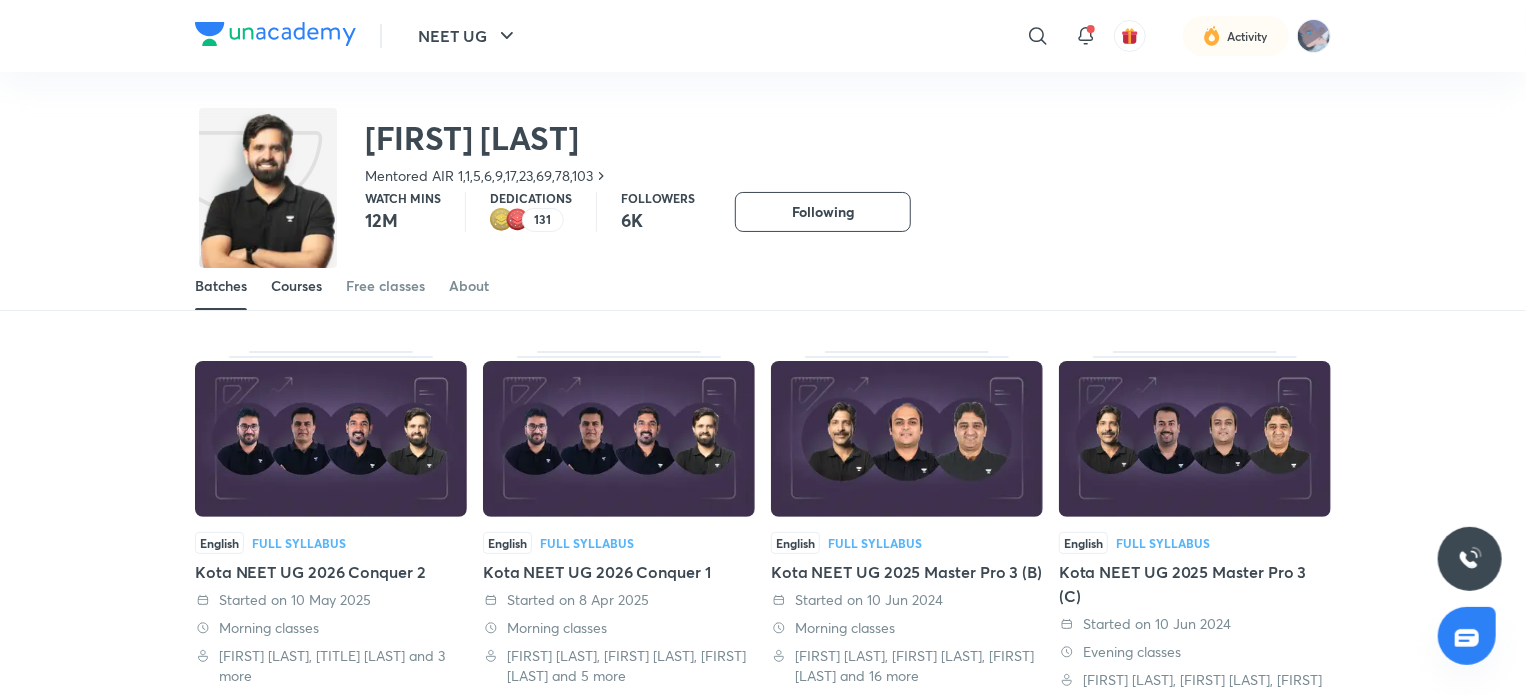 click on "Courses" at bounding box center [296, 286] 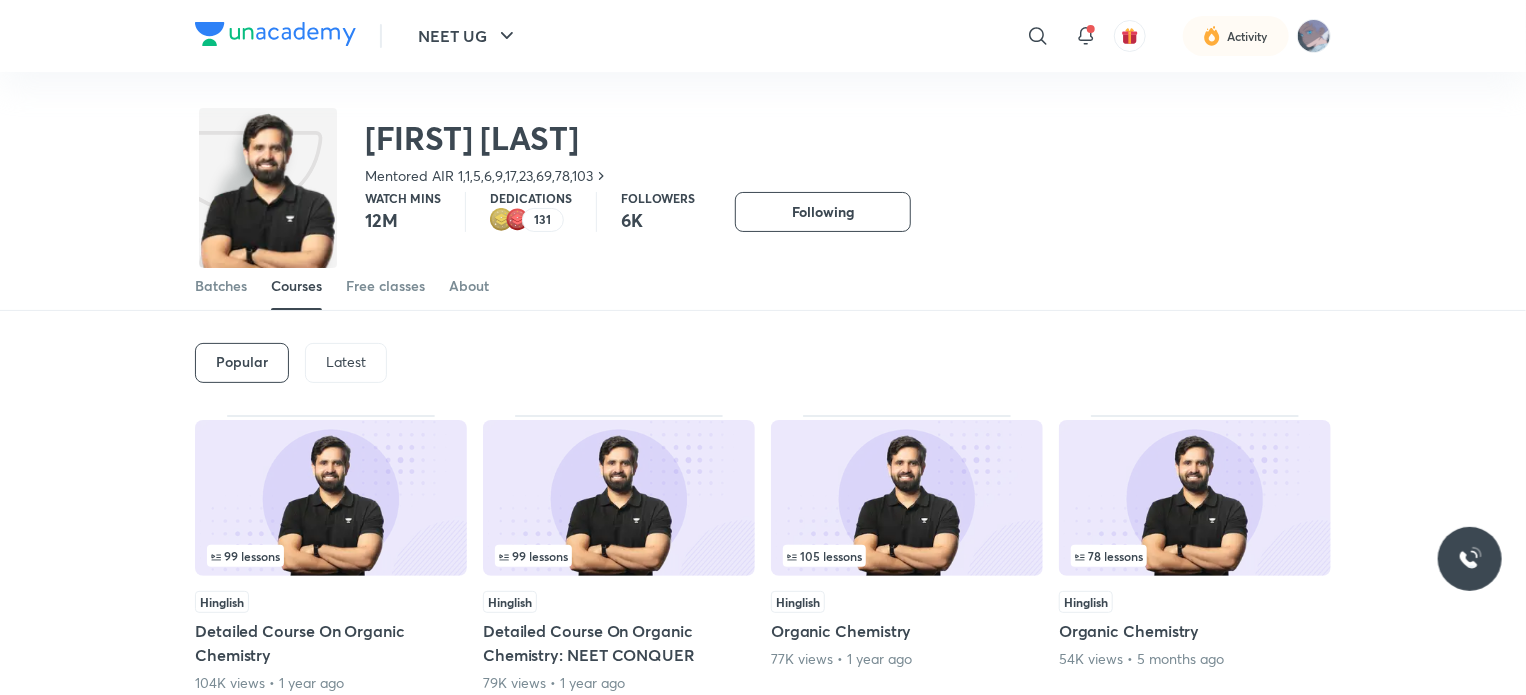 scroll, scrollTop: 0, scrollLeft: 0, axis: both 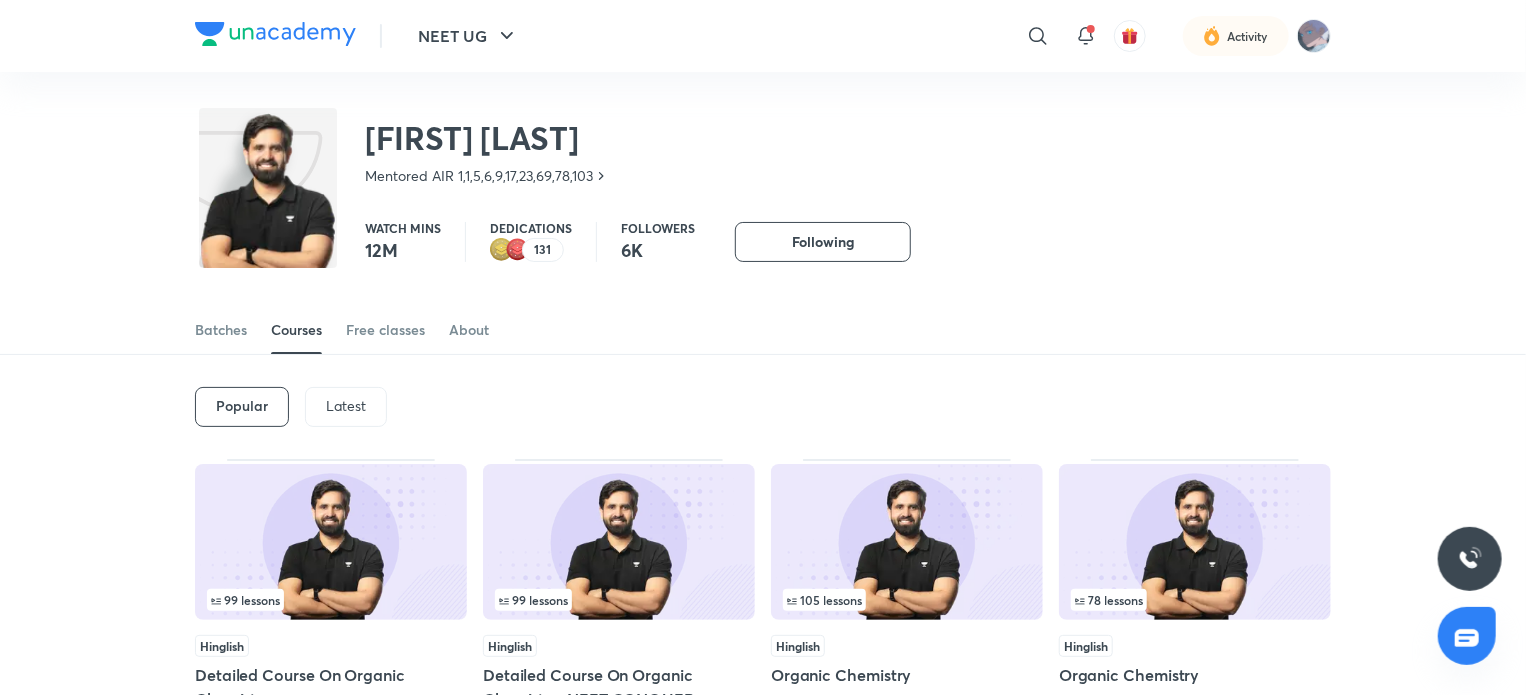 click on "Latest" at bounding box center (346, 406) 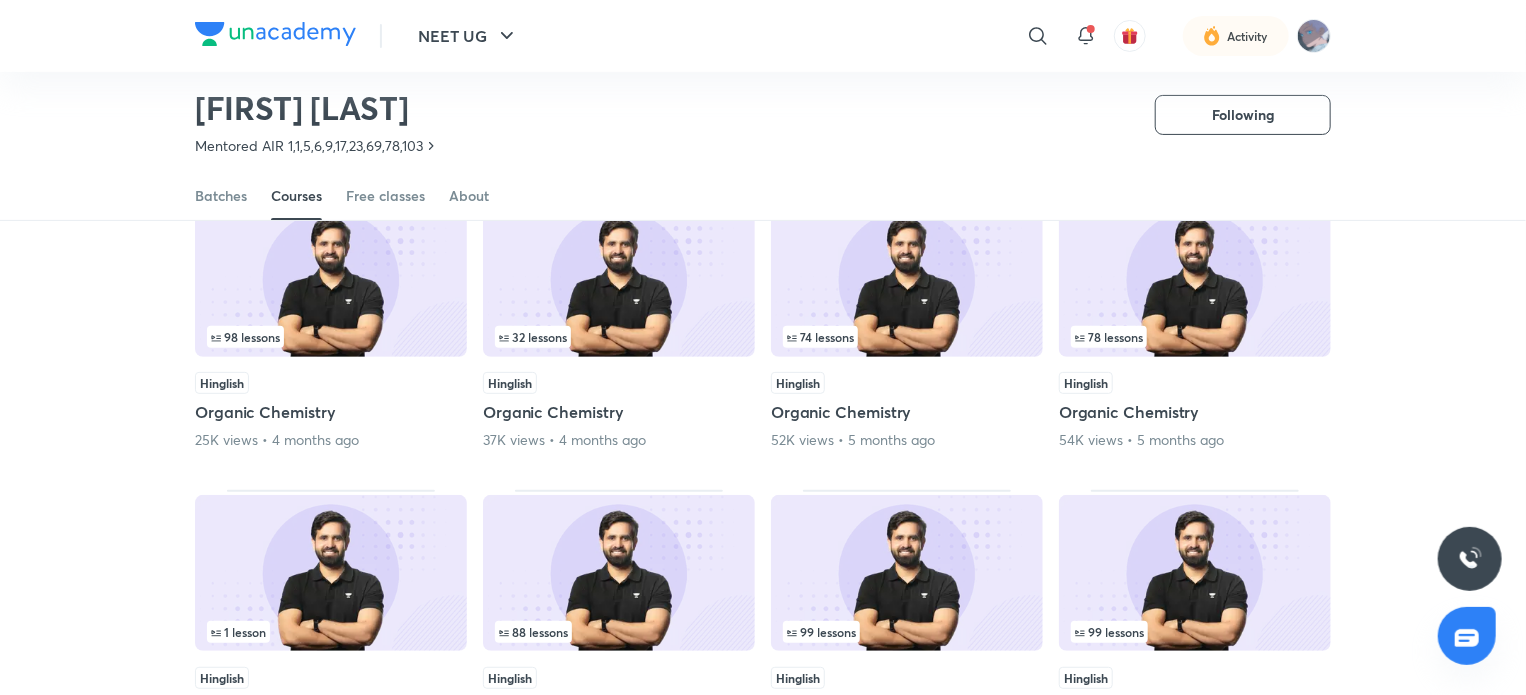 scroll, scrollTop: 203, scrollLeft: 0, axis: vertical 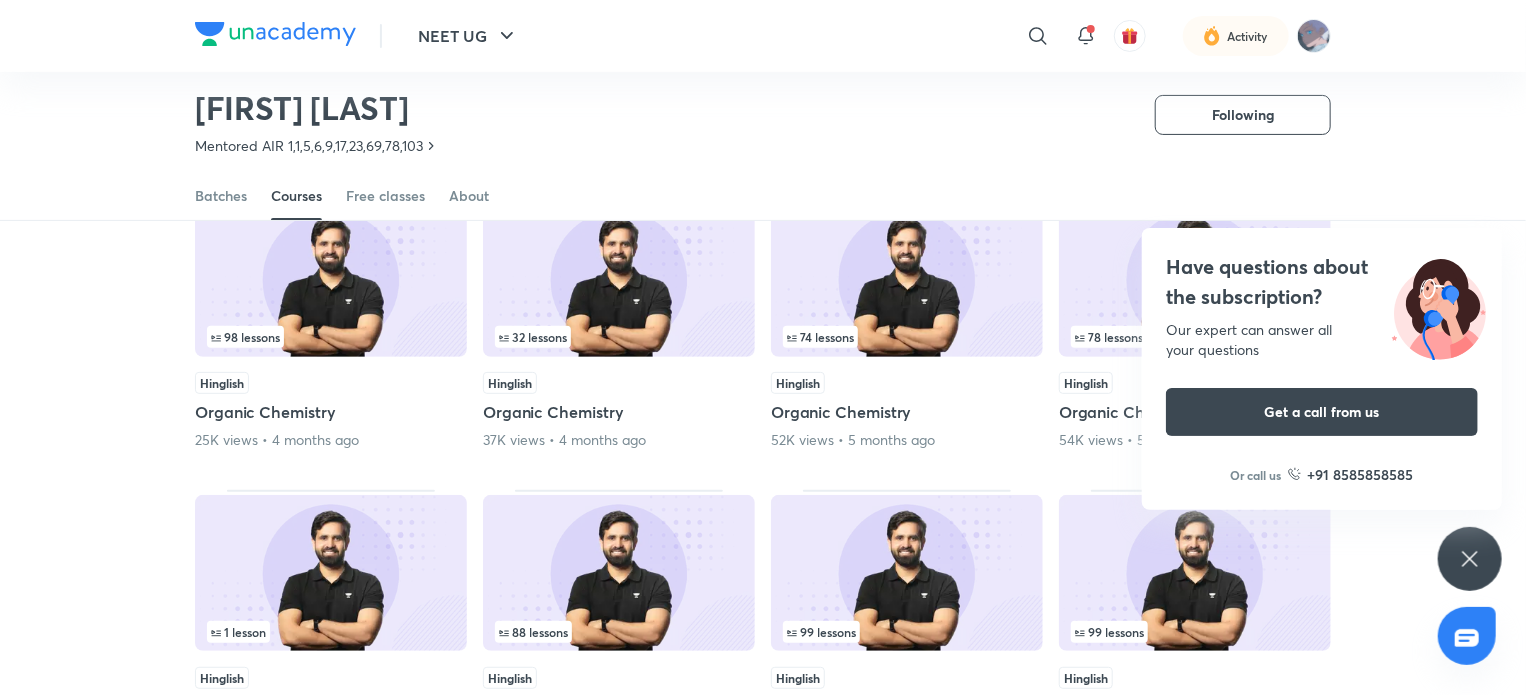 click on "Have questions about the subscription? Our expert can answer all your questions Get a call from us Or call us +91 8585858585" at bounding box center [1470, 559] 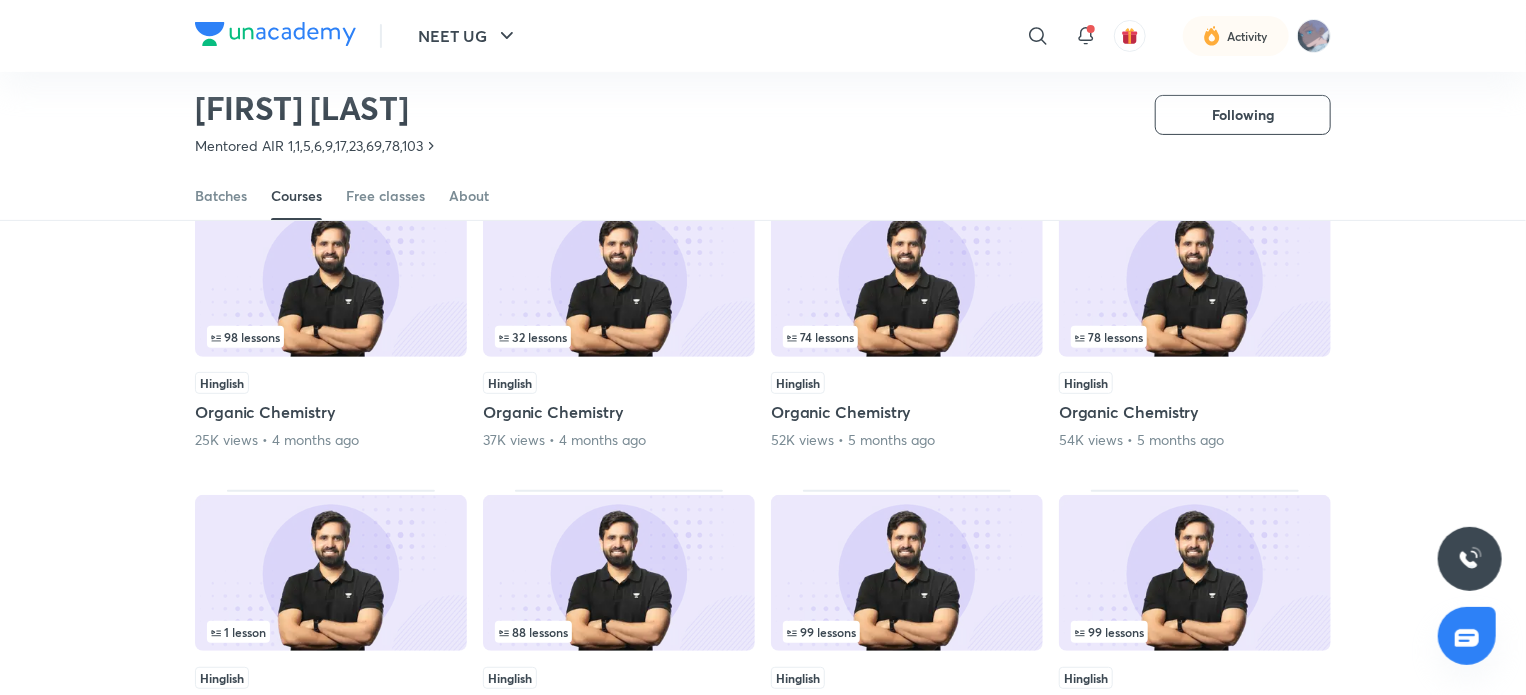 scroll, scrollTop: 87, scrollLeft: 0, axis: vertical 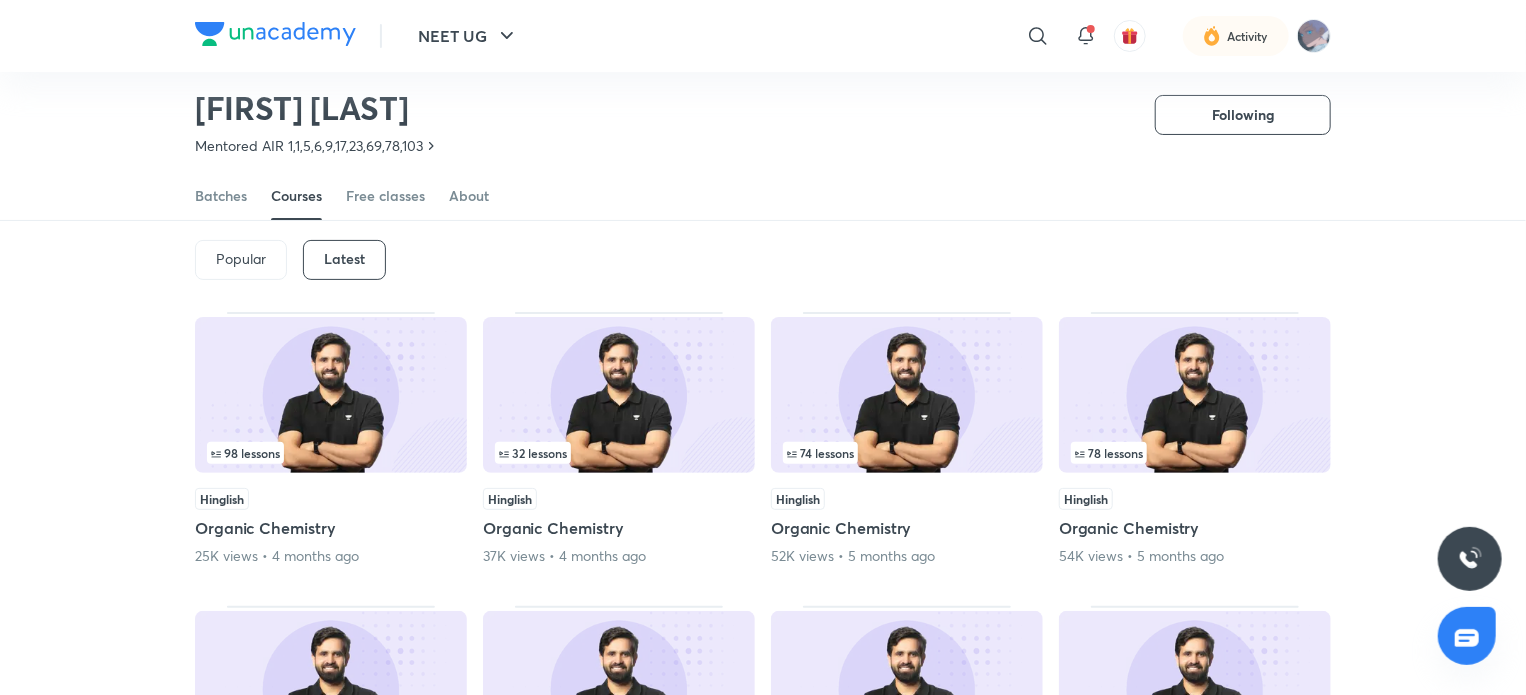 click at bounding box center (619, 395) 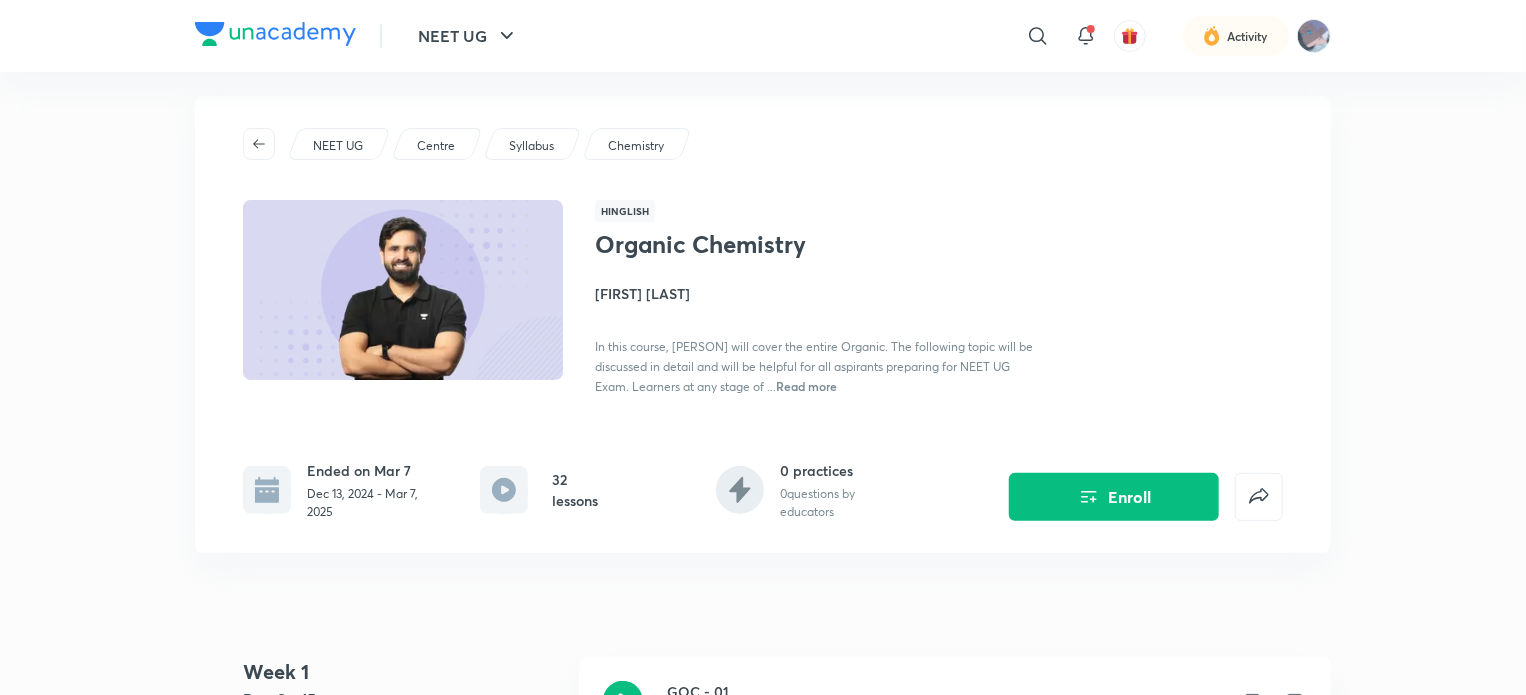 scroll, scrollTop: 0, scrollLeft: 0, axis: both 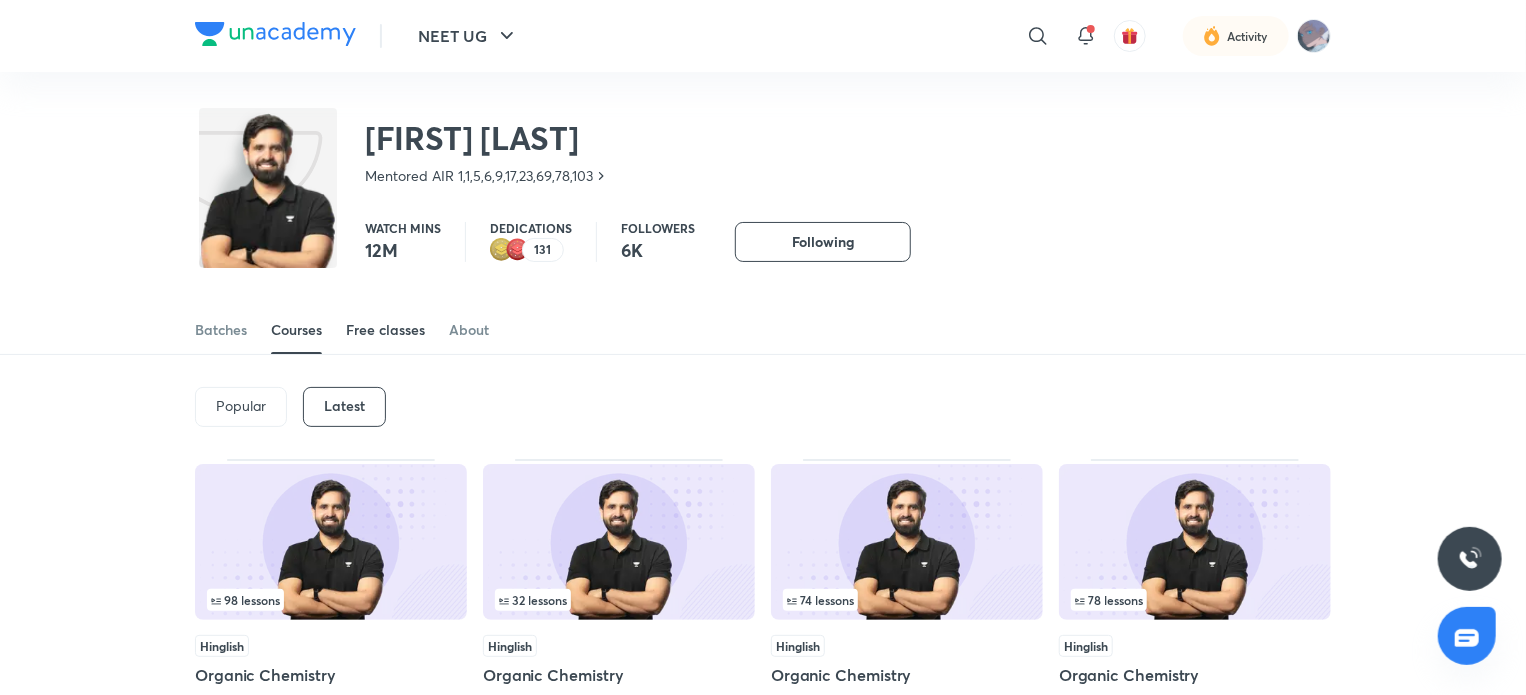 click on "Free classes" at bounding box center [385, 330] 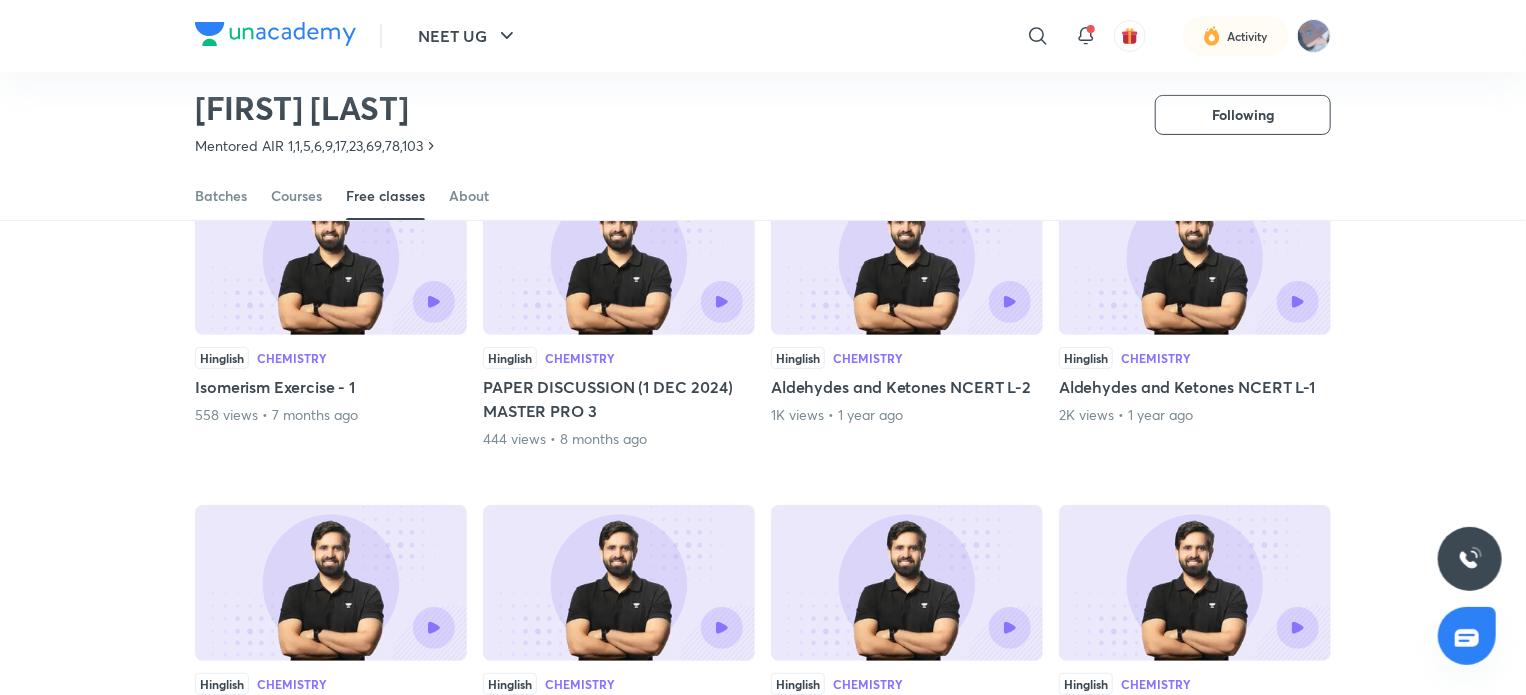 scroll, scrollTop: 0, scrollLeft: 0, axis: both 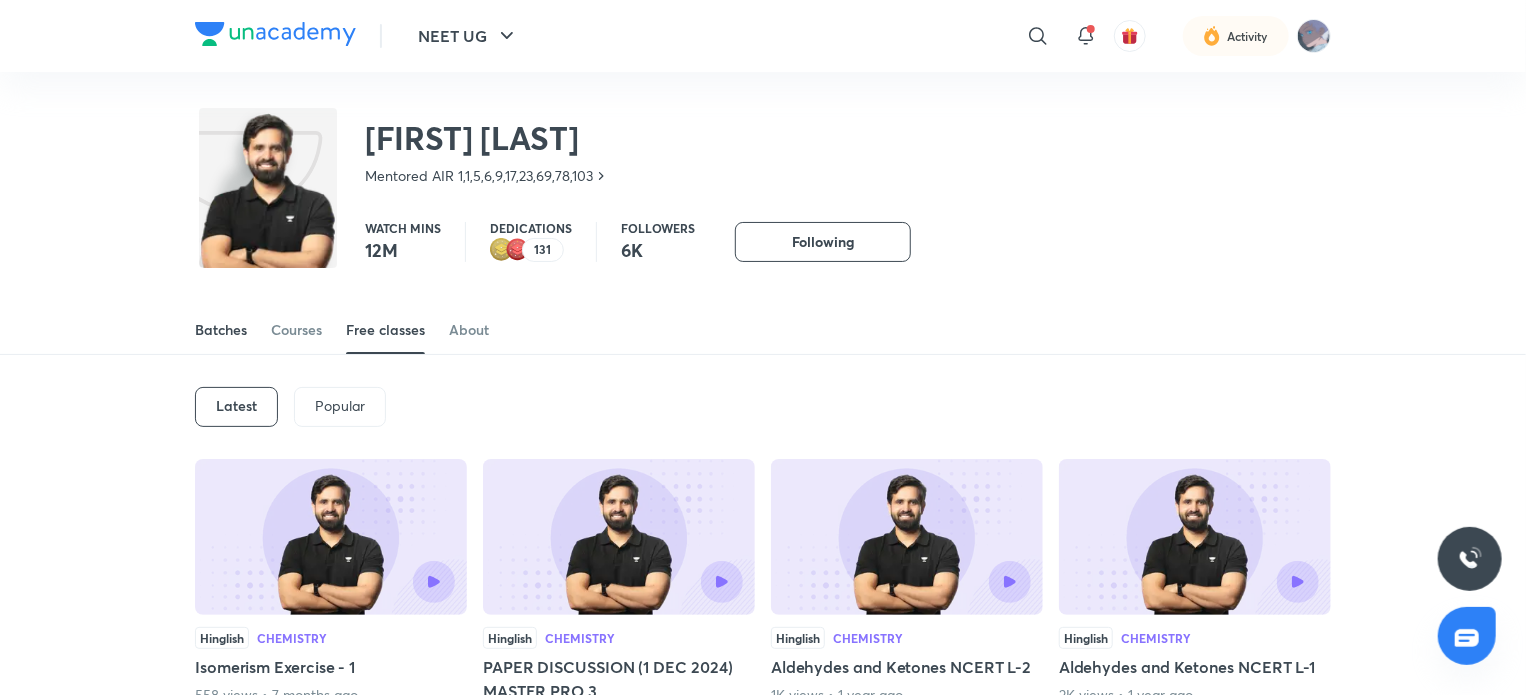 click on "Batches" at bounding box center [221, 330] 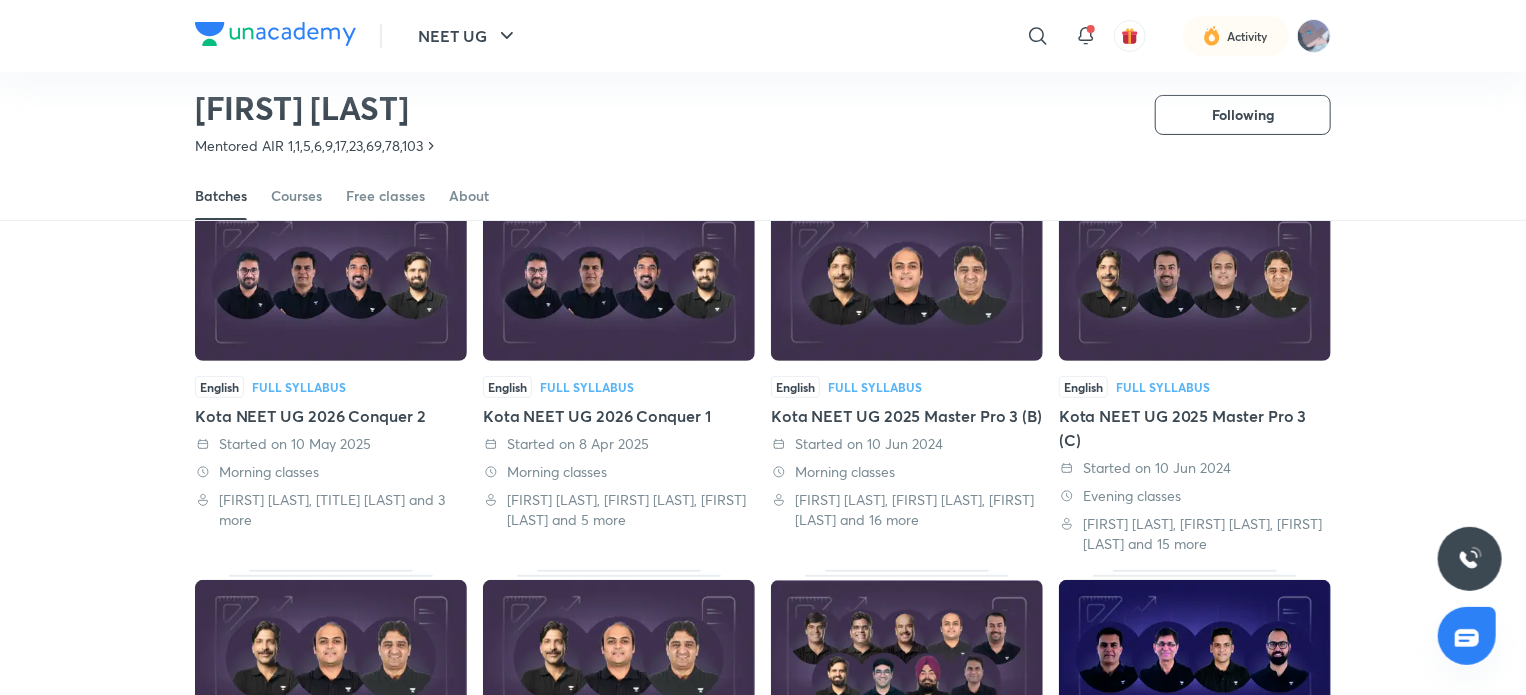 scroll, scrollTop: 141, scrollLeft: 0, axis: vertical 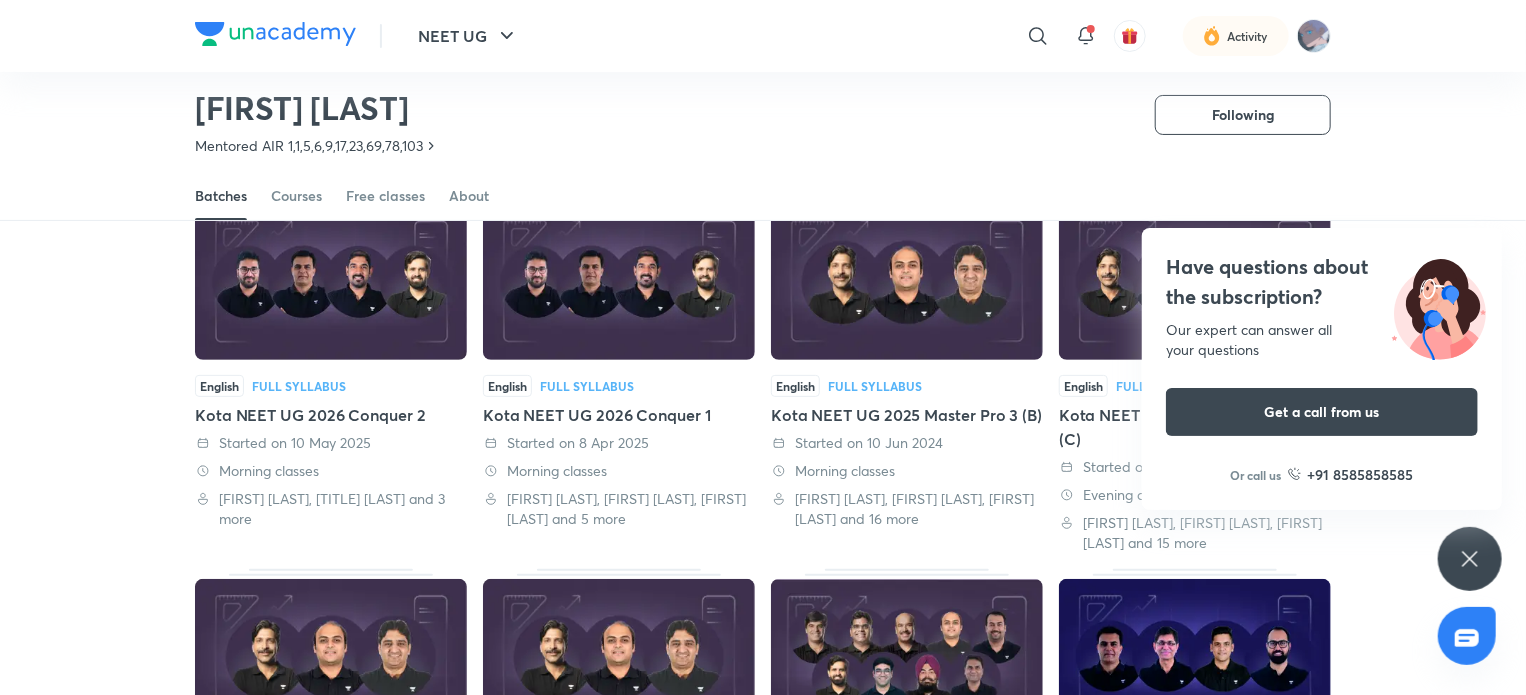 click on "Kota NEET UG 2026 Conquer 2" at bounding box center [331, 415] 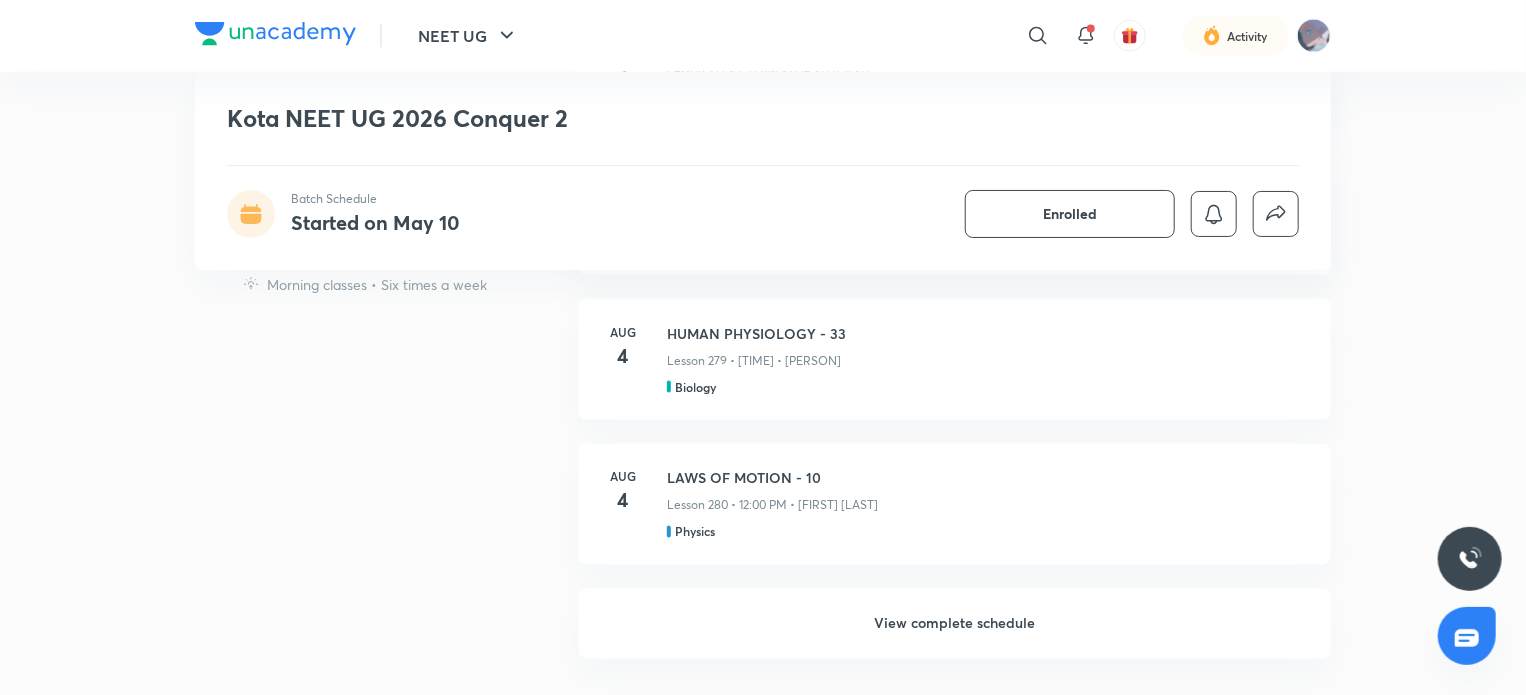 scroll, scrollTop: 1896, scrollLeft: 0, axis: vertical 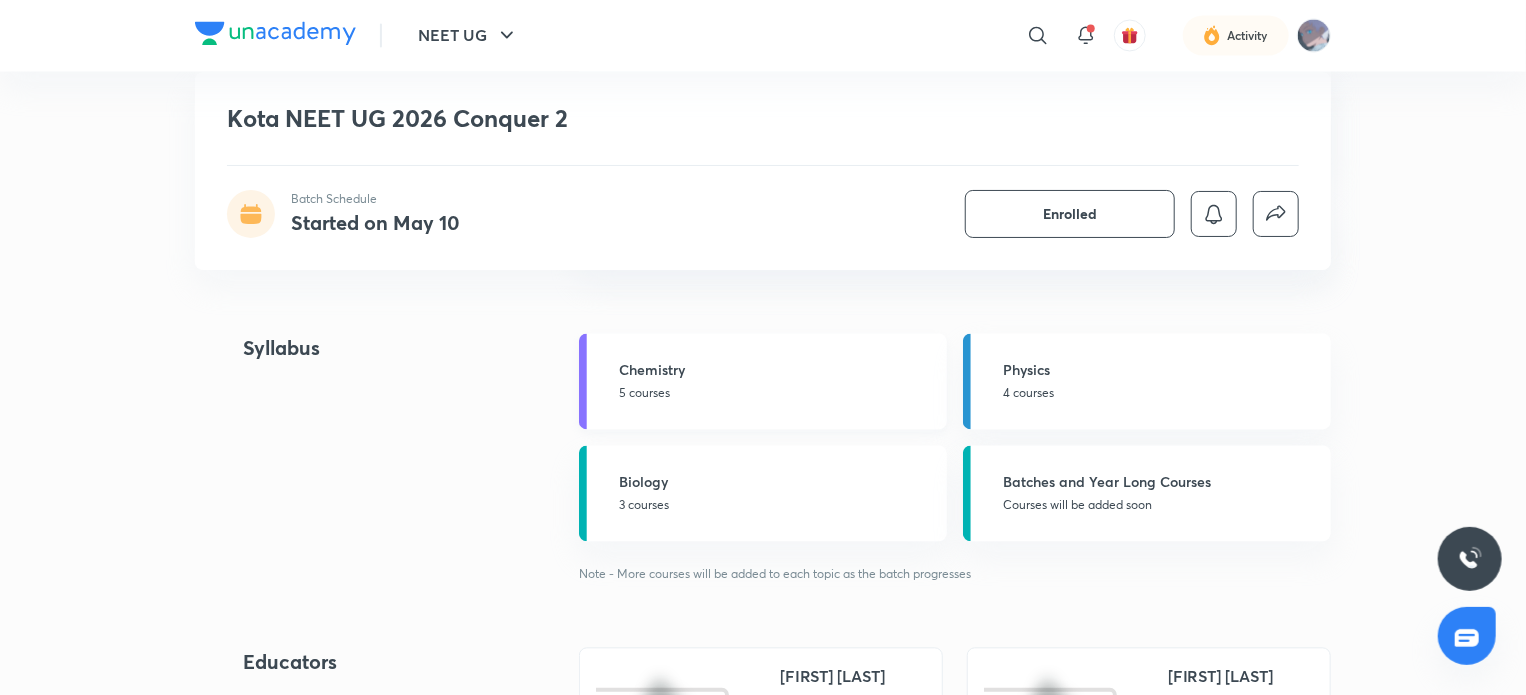 click on "Chemistry" at bounding box center [777, 370] 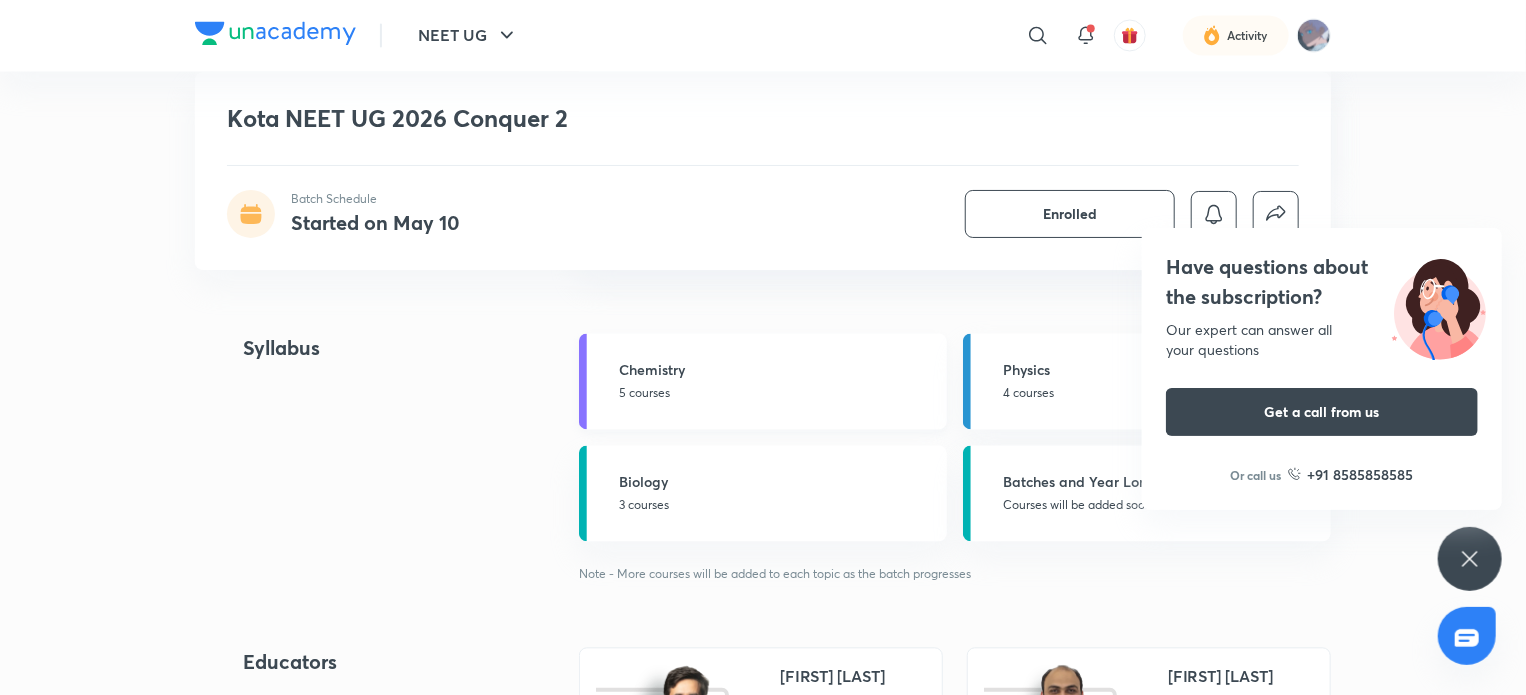 scroll, scrollTop: 2224, scrollLeft: 0, axis: vertical 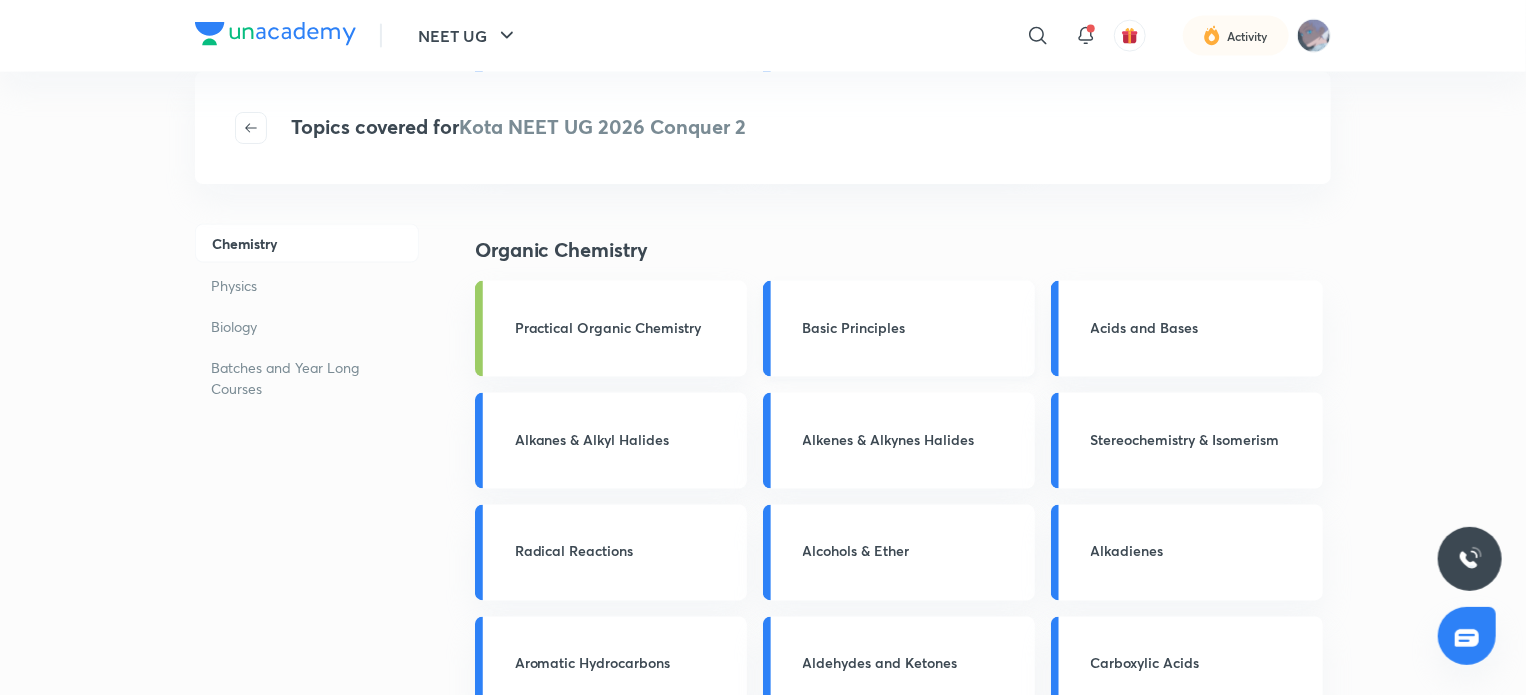 click on "Basic Principles" at bounding box center [913, 329] 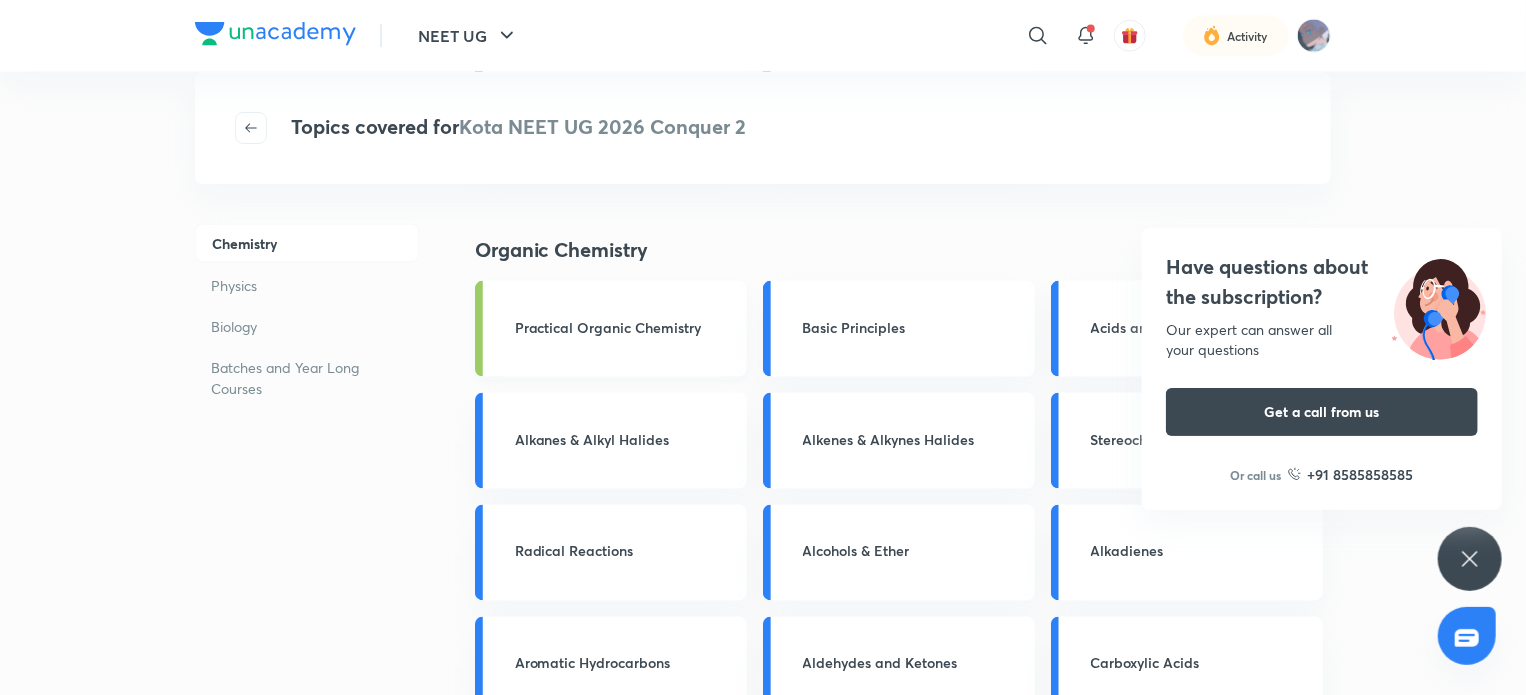 click on "Practical Organic Chemistry" at bounding box center (625, 327) 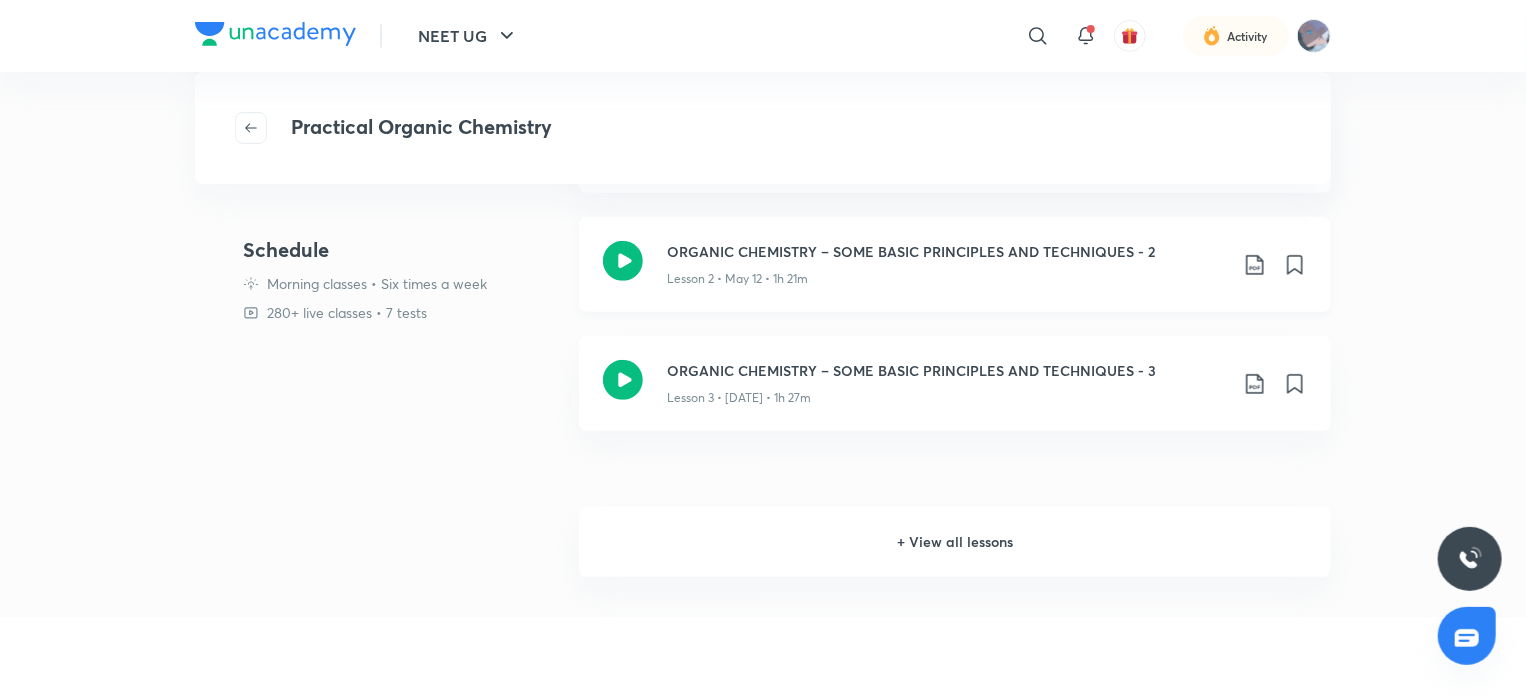 scroll, scrollTop: 430, scrollLeft: 0, axis: vertical 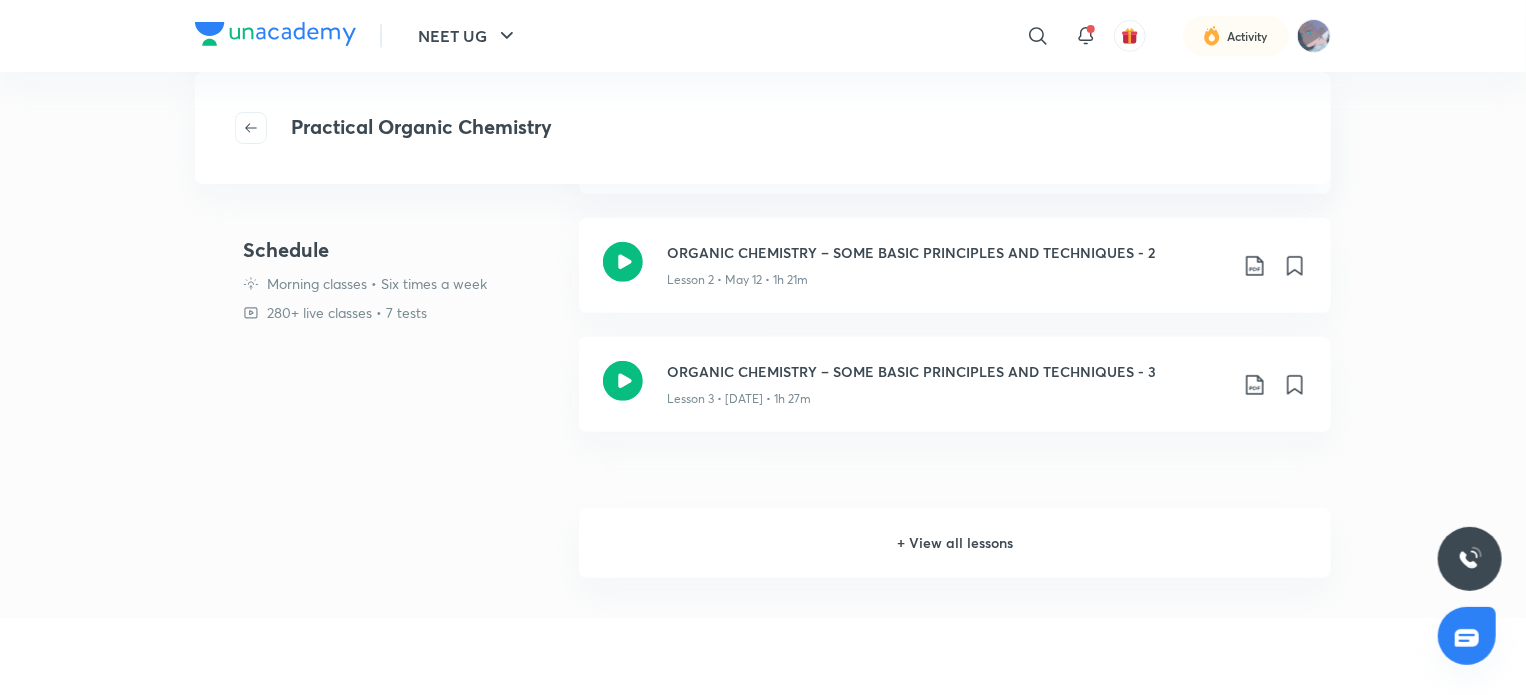 click on "+ View all lessons" at bounding box center [955, 543] 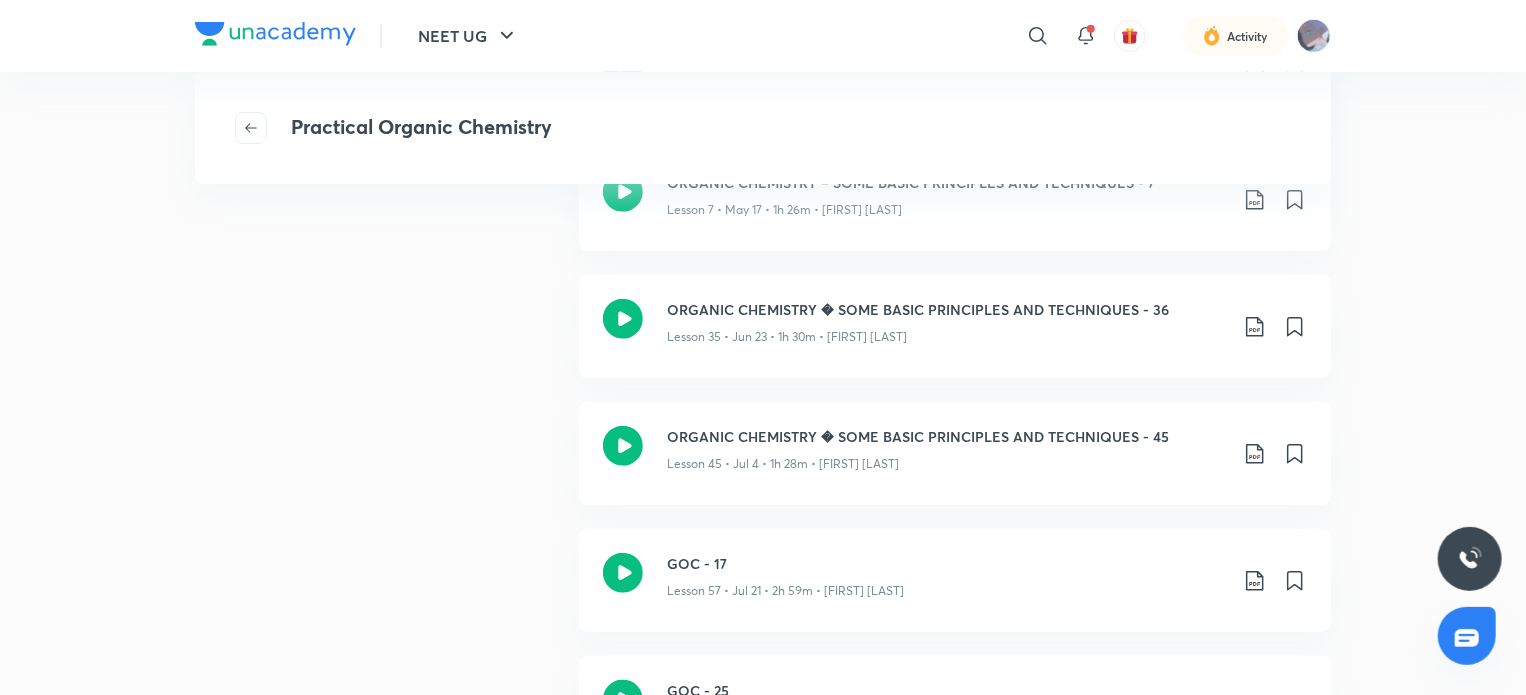 scroll, scrollTop: 0, scrollLeft: 0, axis: both 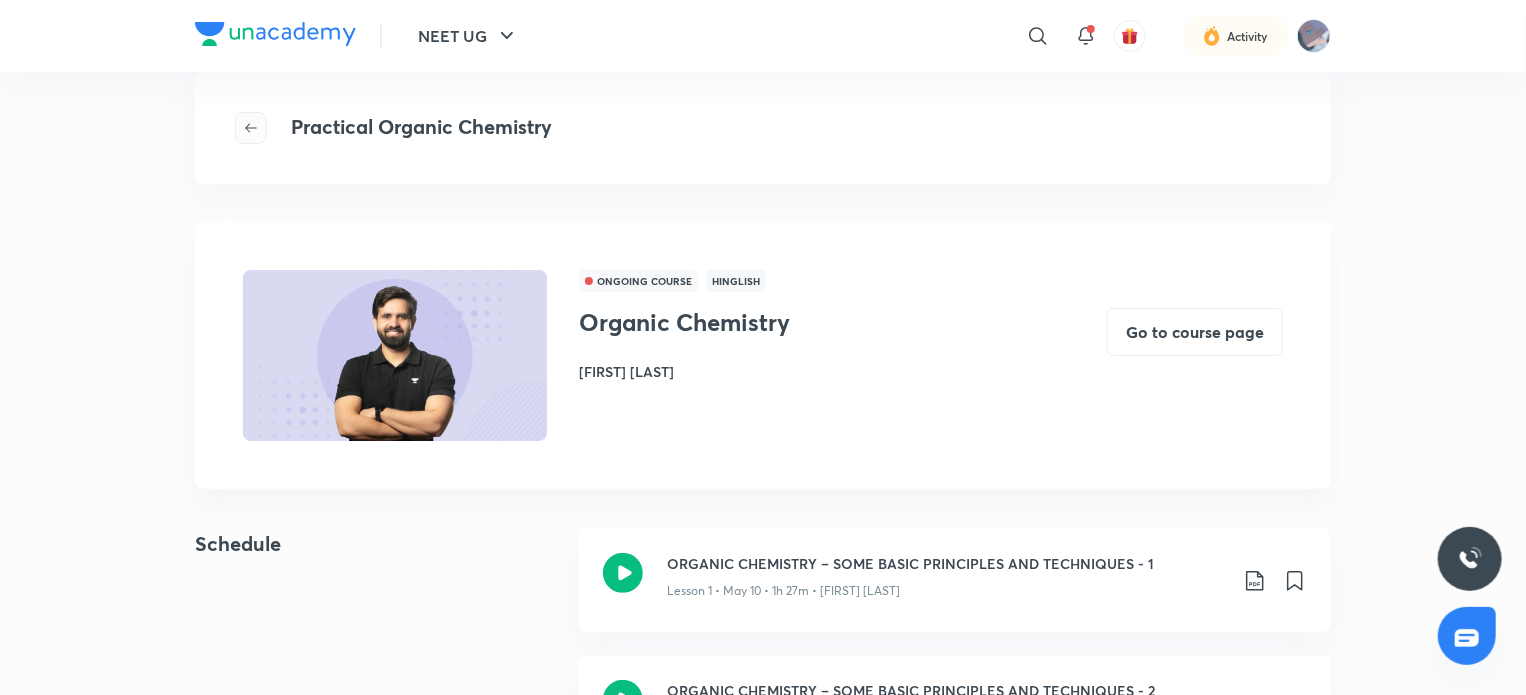 click 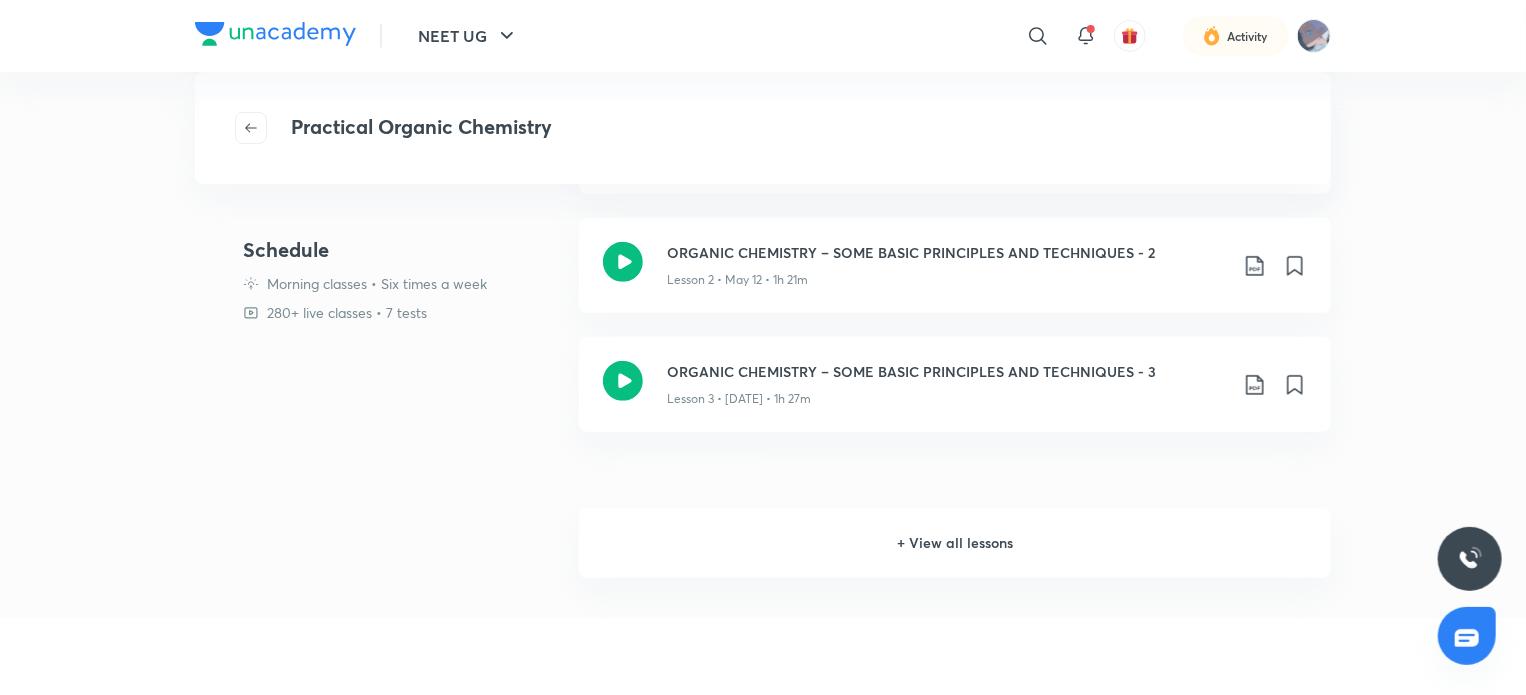 scroll, scrollTop: 0, scrollLeft: 0, axis: both 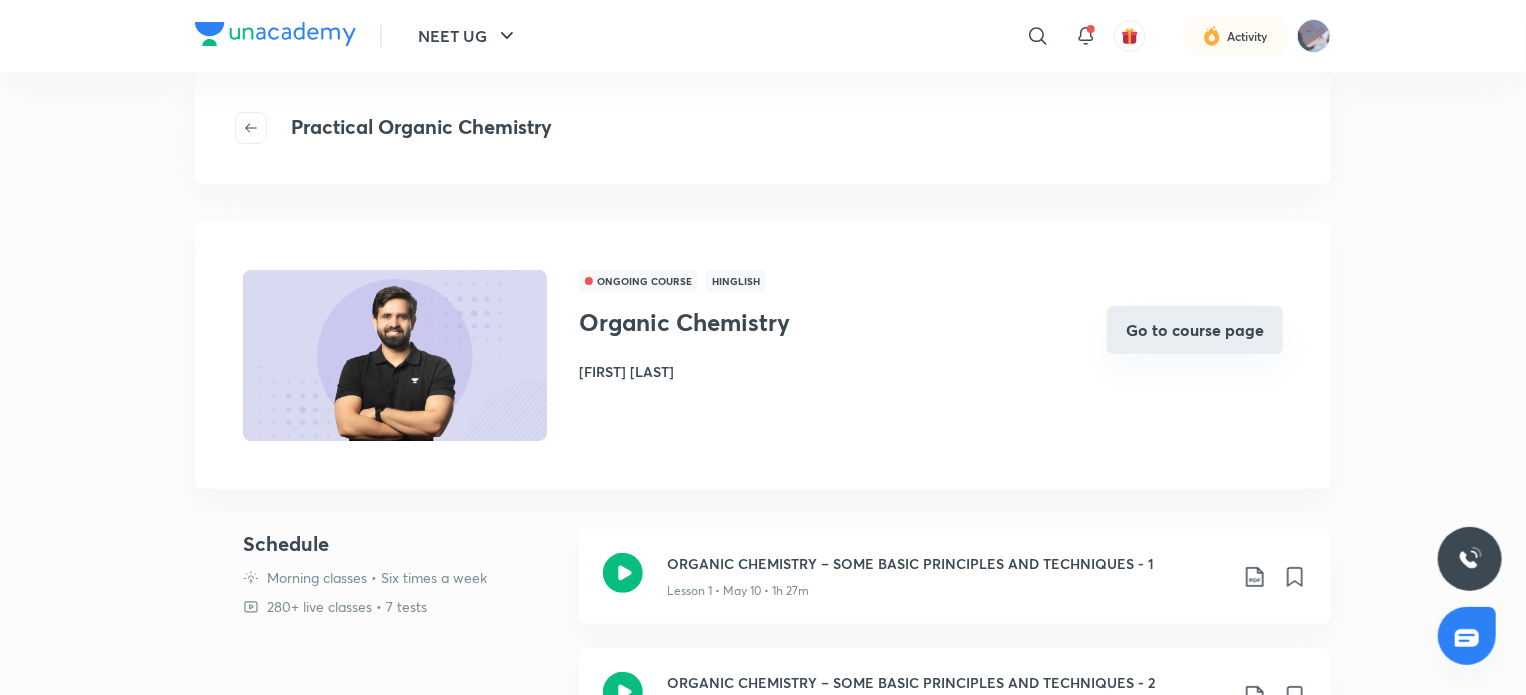 click on "Go to course page" at bounding box center (1195, 330) 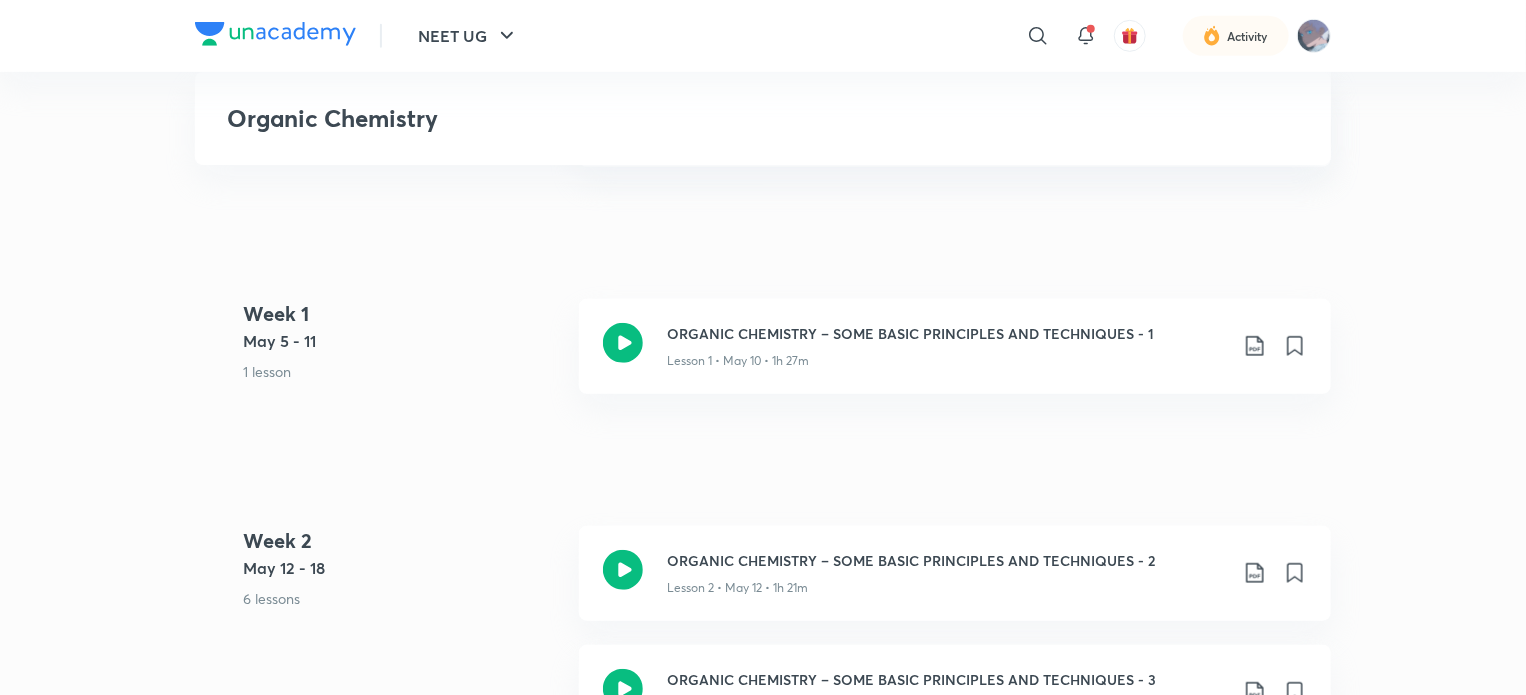 scroll, scrollTop: 575, scrollLeft: 0, axis: vertical 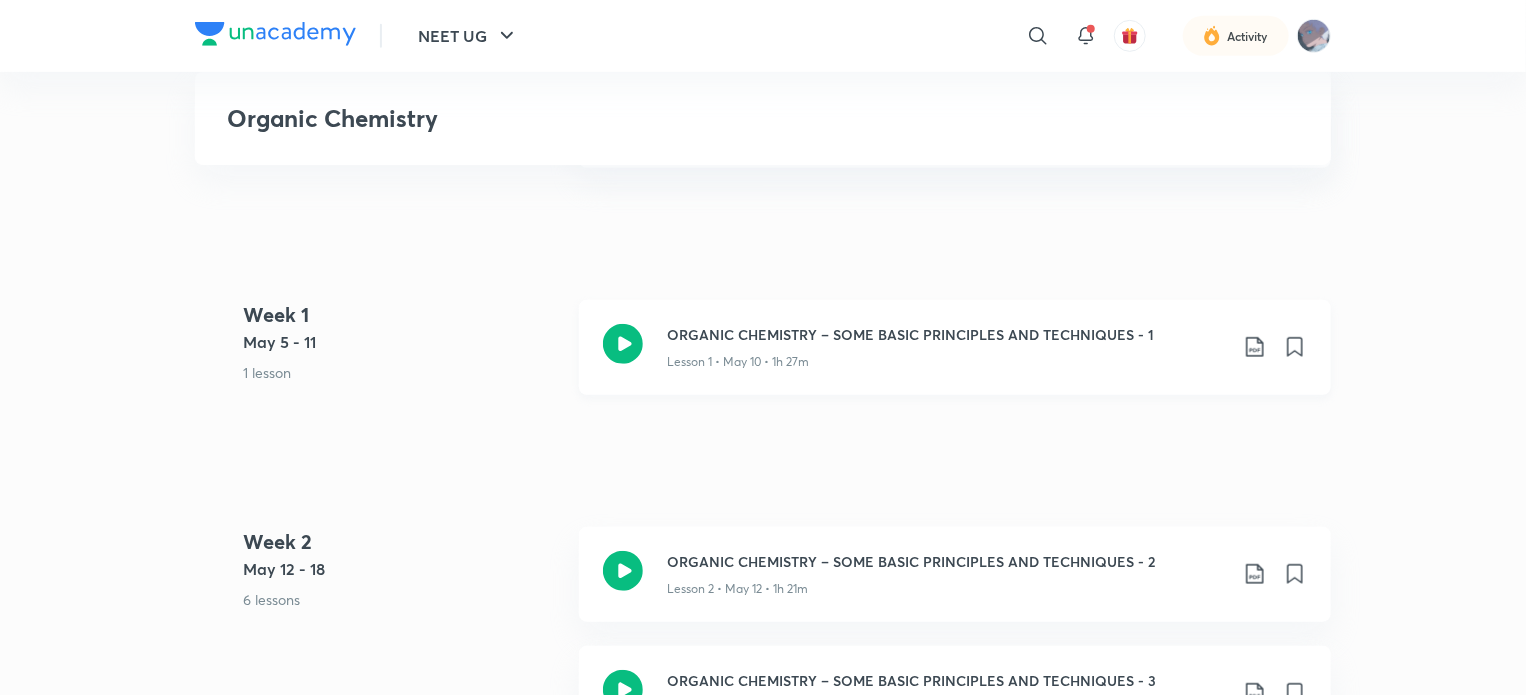 click 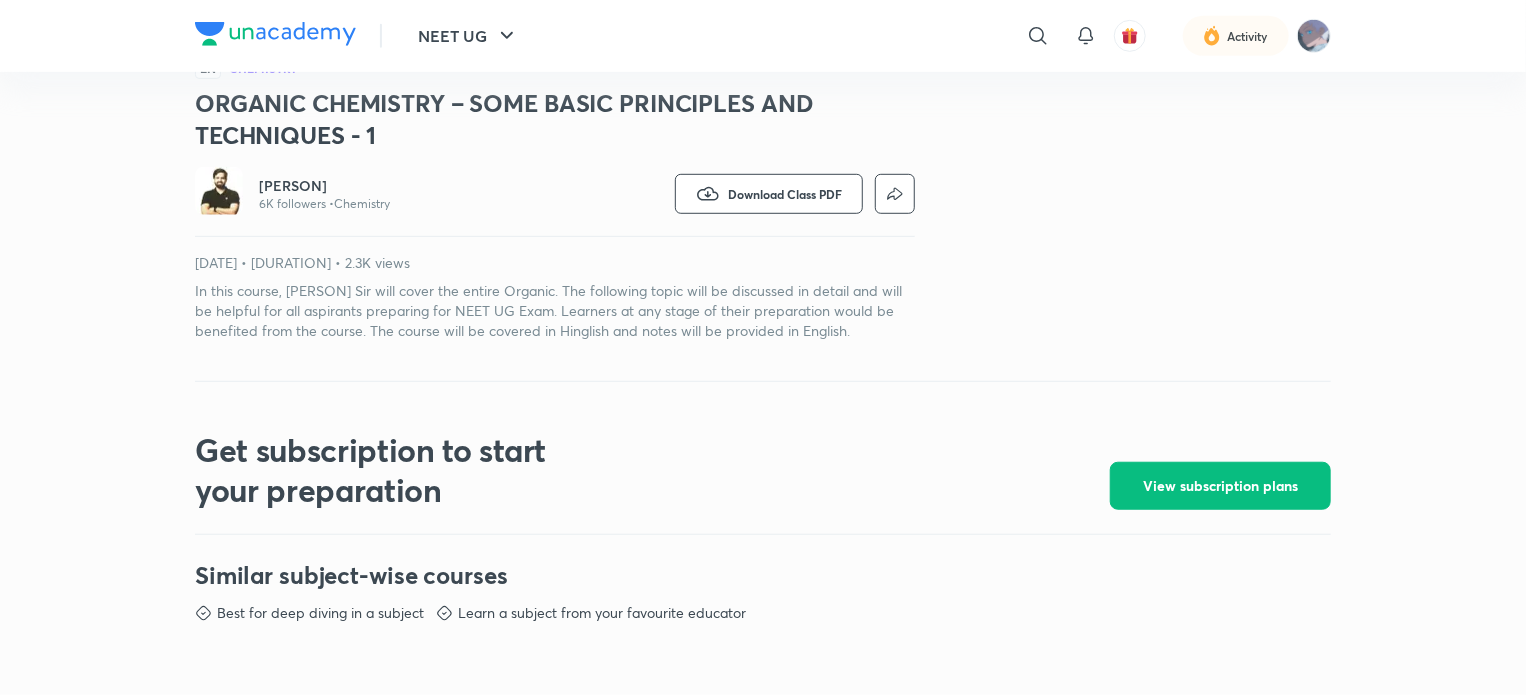 scroll, scrollTop: 575, scrollLeft: 0, axis: vertical 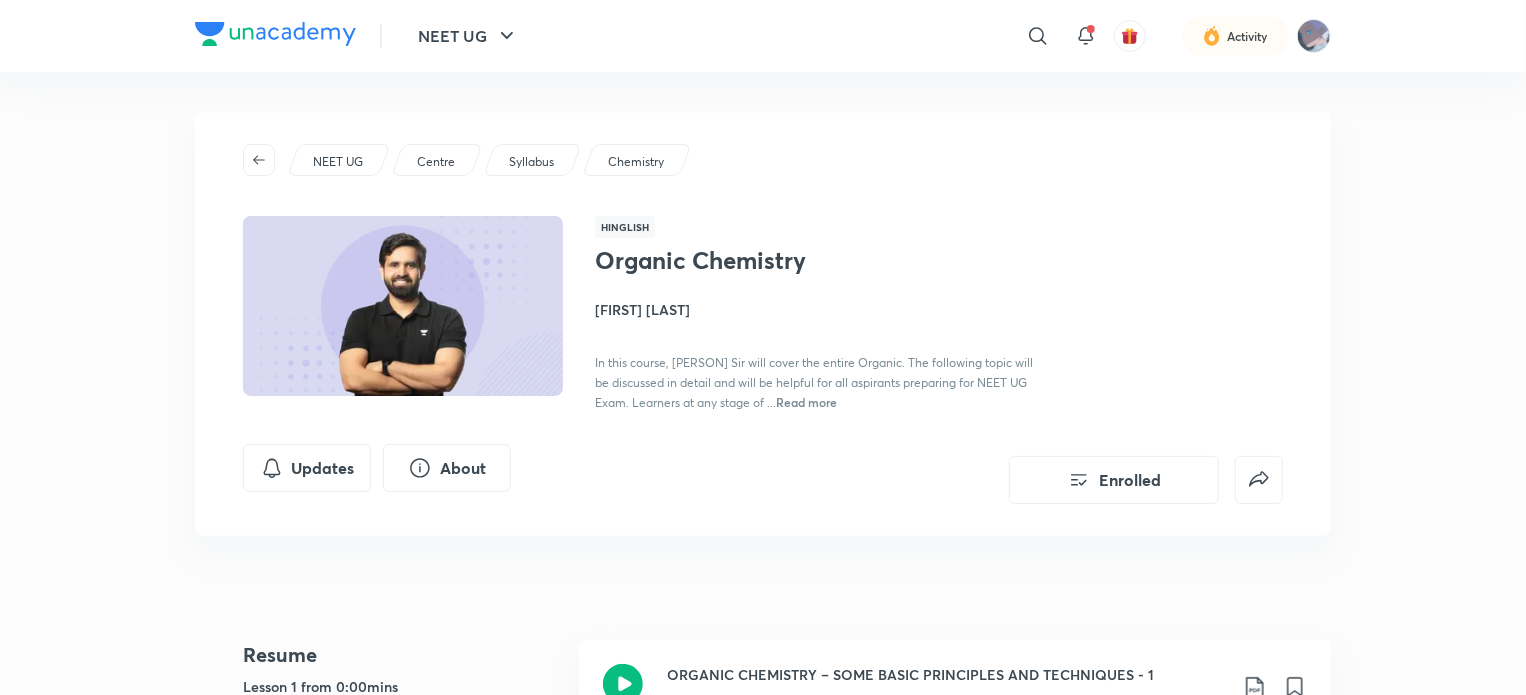 click on "NEET UG ​  Activity  Organic Chemistry NEET UG Centre Syllabus Chemistry Hinglish Organic Chemistry Yogender Singh In this course, Yogendra Singh Yadav Sir will cover the entire Organic. The following topic will be discussed in detail and will be helpful for all aspirants preparing for NEET UG Exam. Learners at any stage of ...  Read more Updates About Enrolled Resume Lesson 1 from 0:00mins ORGANIC CHEMISTRY – SOME BASIC PRINCIPLES AND TECHNIQUES - 1 Lesson 1  •  May 10  •  1h 27m  Week 1 May 5 - 11 1 lesson ORGANIC CHEMISTRY – SOME BASIC PRINCIPLES AND TECHNIQUES - 1 Lesson 1  •  May 10  •  1h 27m  Week 2 May 12 - 18 6 lessons ORGANIC CHEMISTRY – SOME BASIC PRINCIPLES AND TECHNIQUES - 2 Lesson 2  •  May 12  •  1h 21m  ORGANIC CHEMISTRY – SOME BASIC PRINCIPLES AND TECHNIQUES - 3 Lesson 3  •  May 13  •  1h 27m  ORGANIC CHEMISTRY � SOME BASIC PRINCIPLES AND TECHNIQUES - 4 Lesson 4  •  May 14  •  1h 31m  Week 3 May 19 - 25 6 lessons May 24 4" at bounding box center [763, 5788] 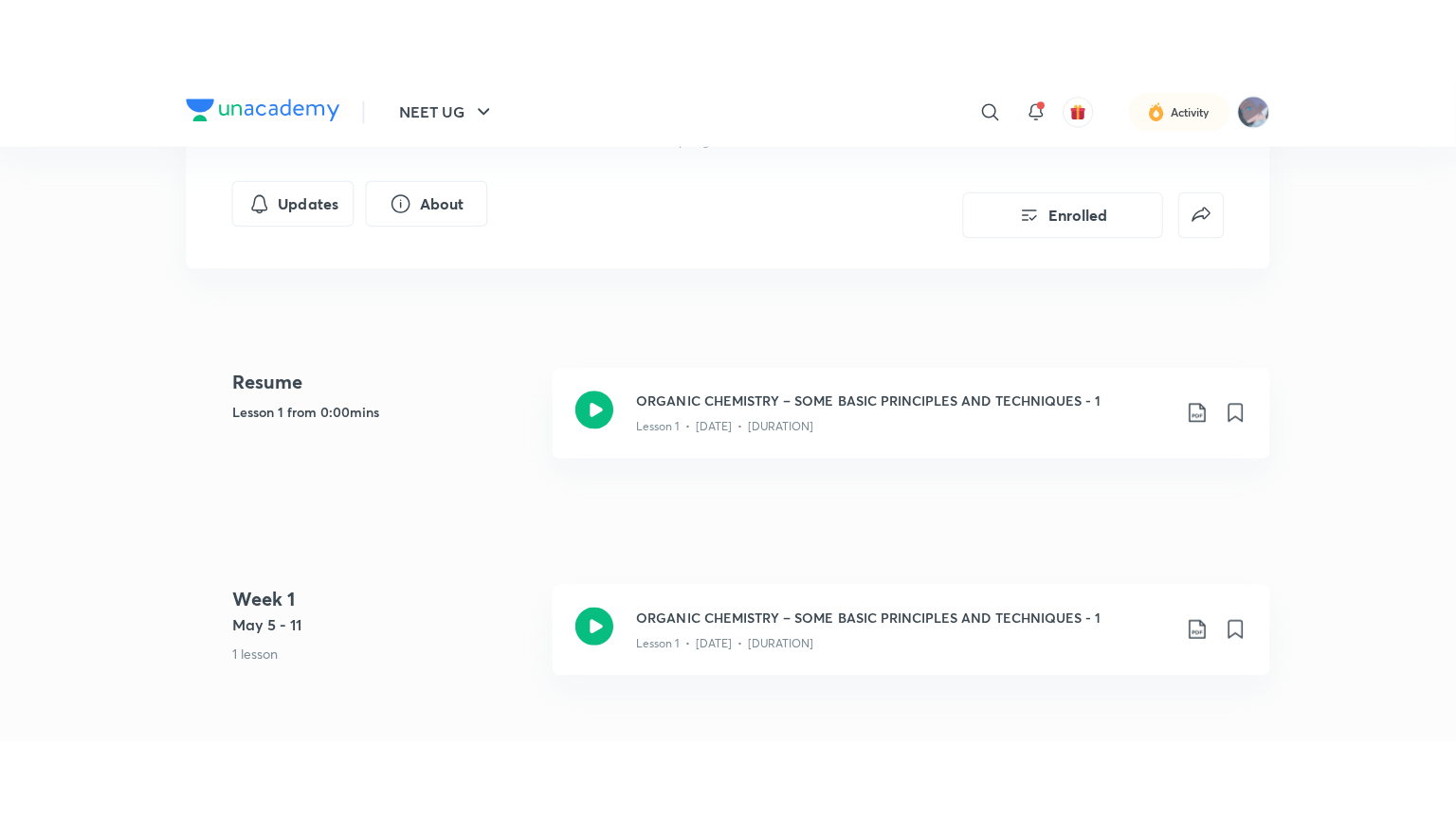 scroll, scrollTop: 363, scrollLeft: 0, axis: vertical 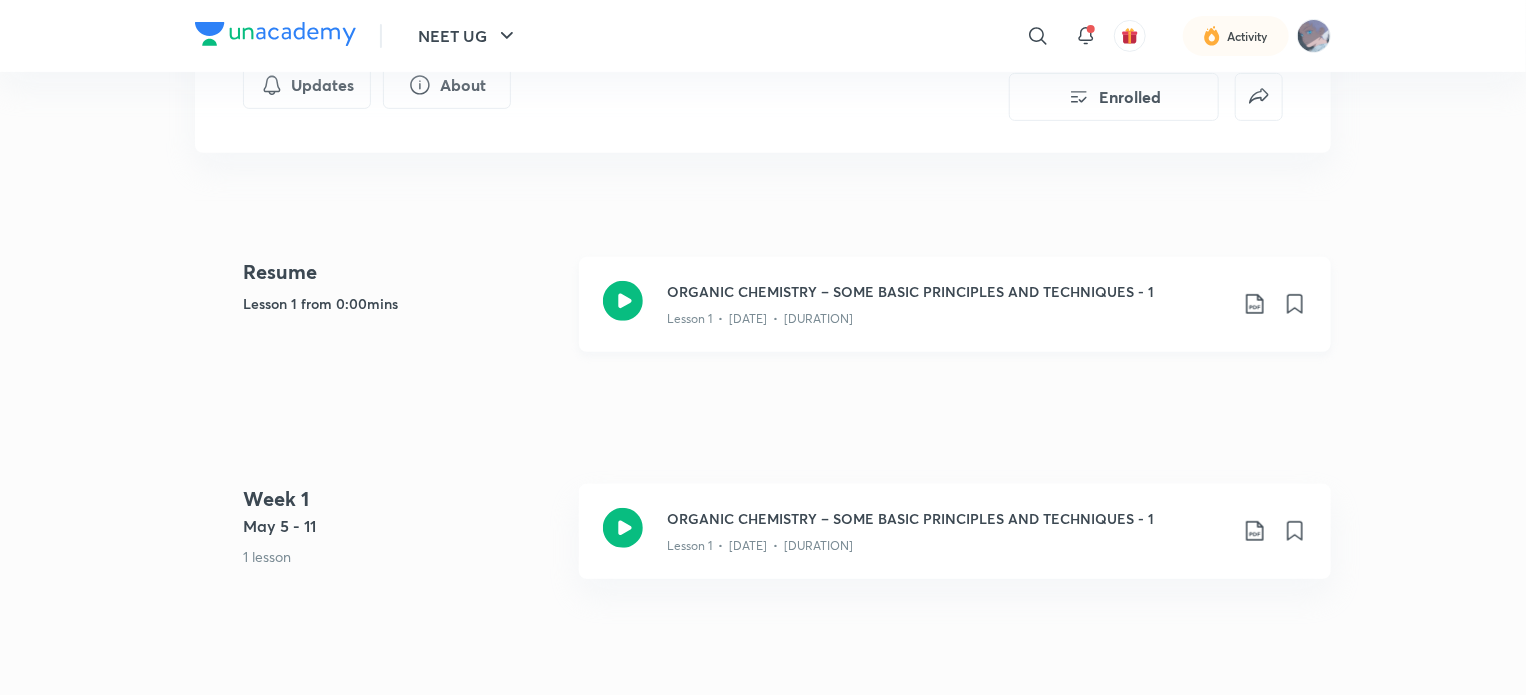 click 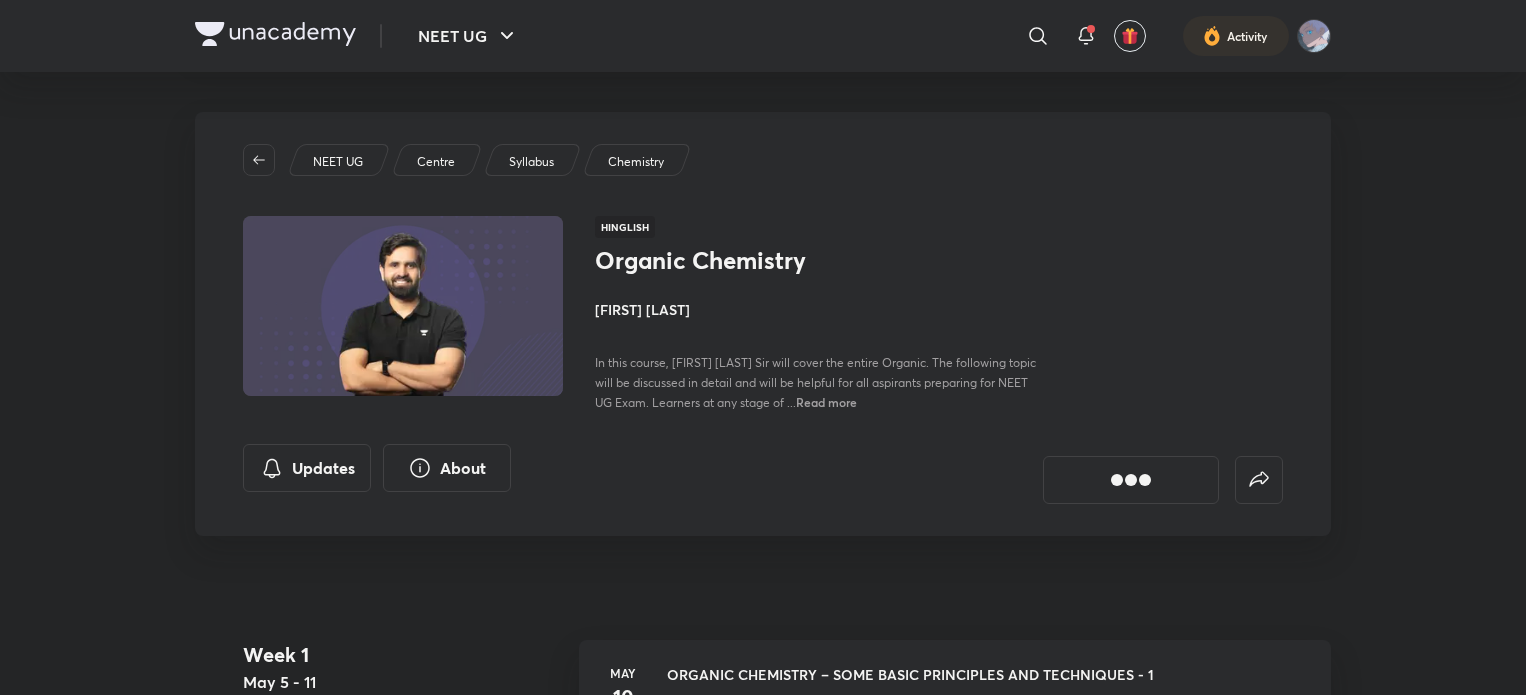 scroll, scrollTop: 0, scrollLeft: 0, axis: both 